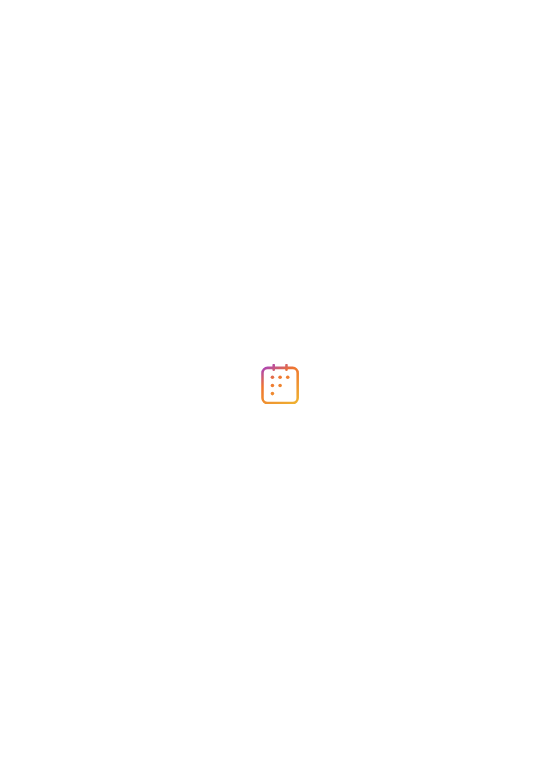 scroll, scrollTop: 0, scrollLeft: 0, axis: both 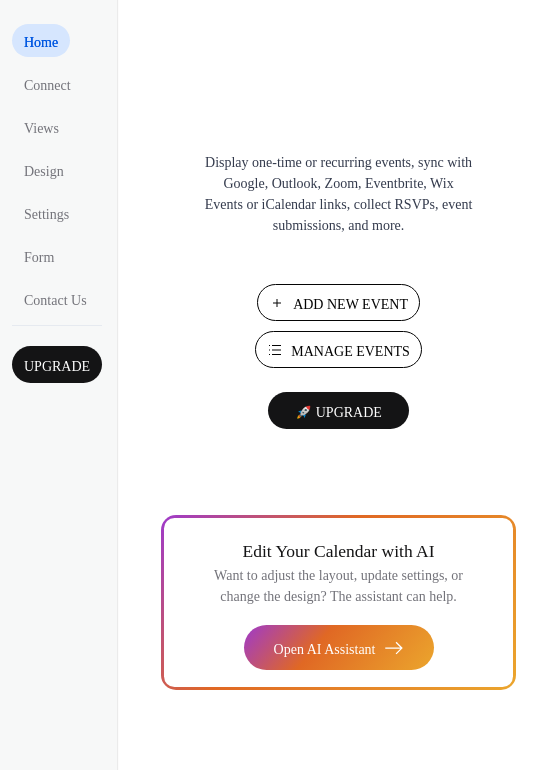 click on "Manage Events" at bounding box center (350, 351) 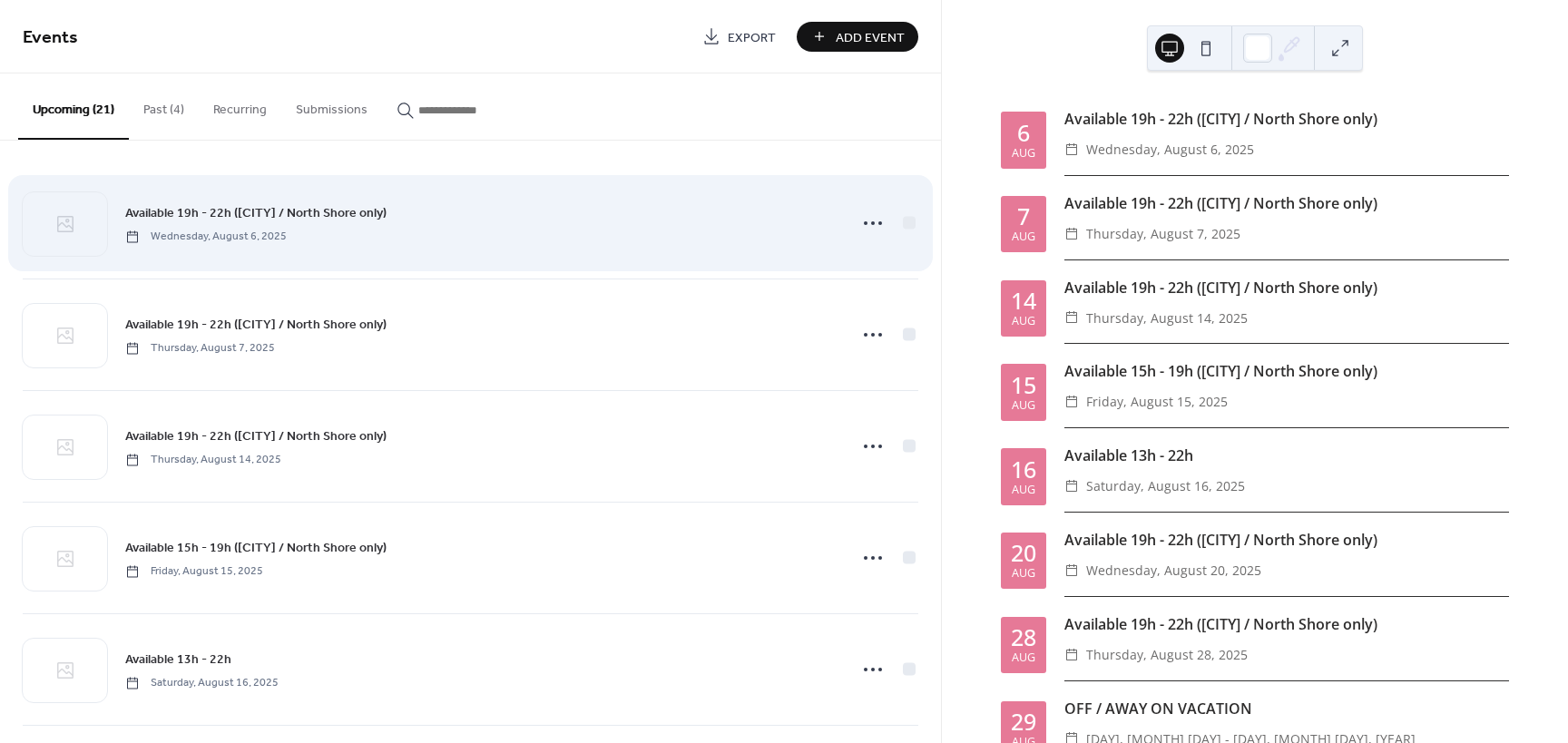 scroll, scrollTop: 0, scrollLeft: 0, axis: both 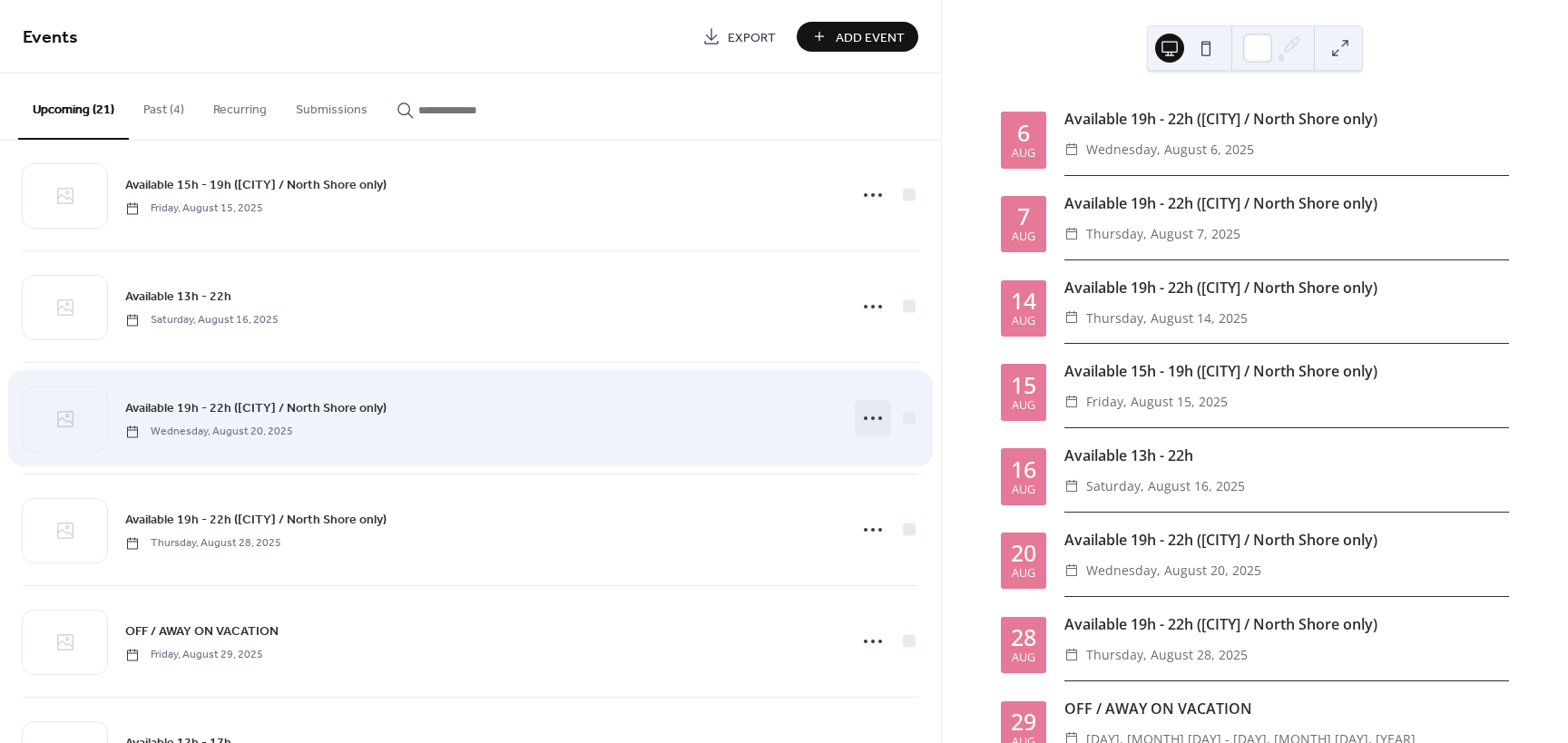click 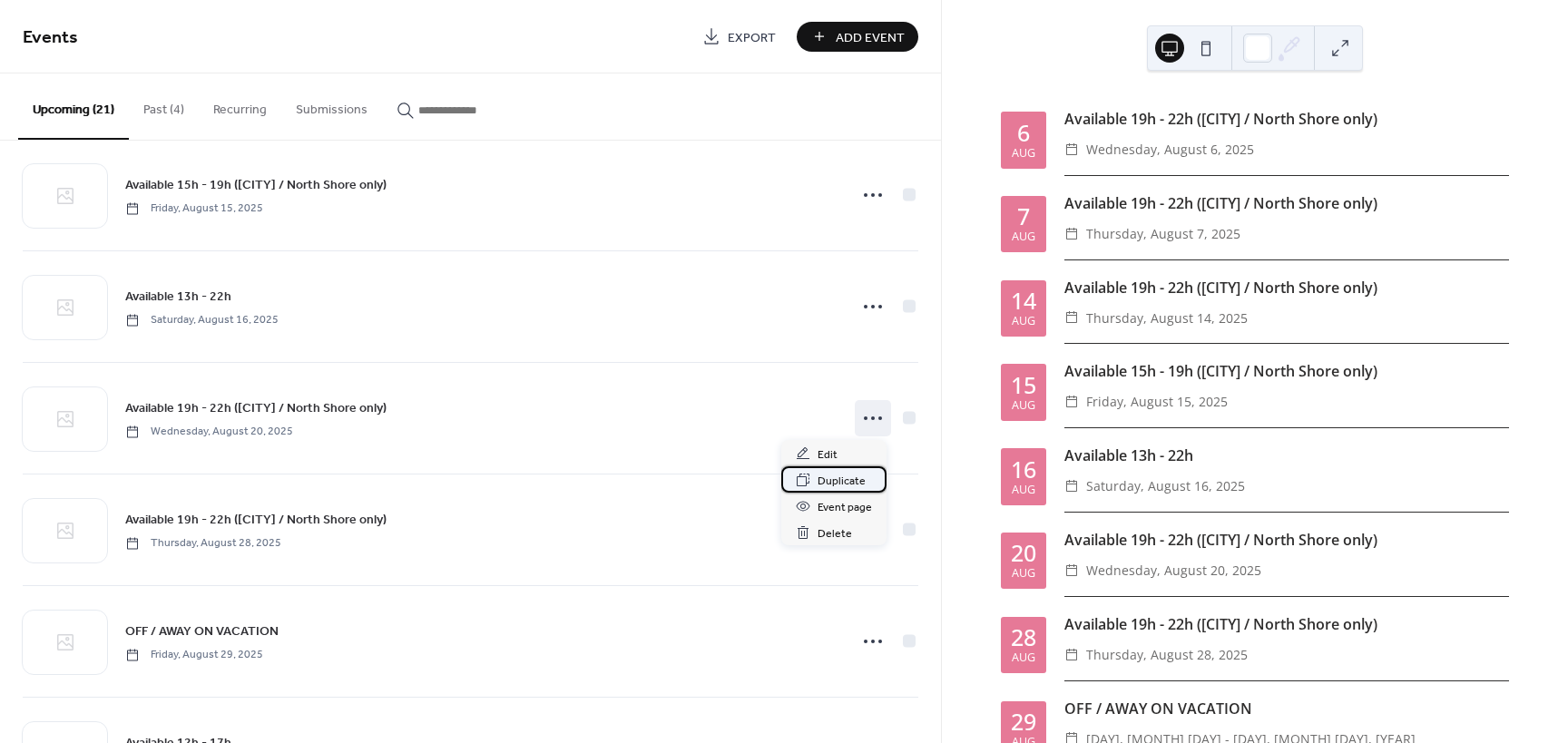 click on "Duplicate" at bounding box center [841, 481] 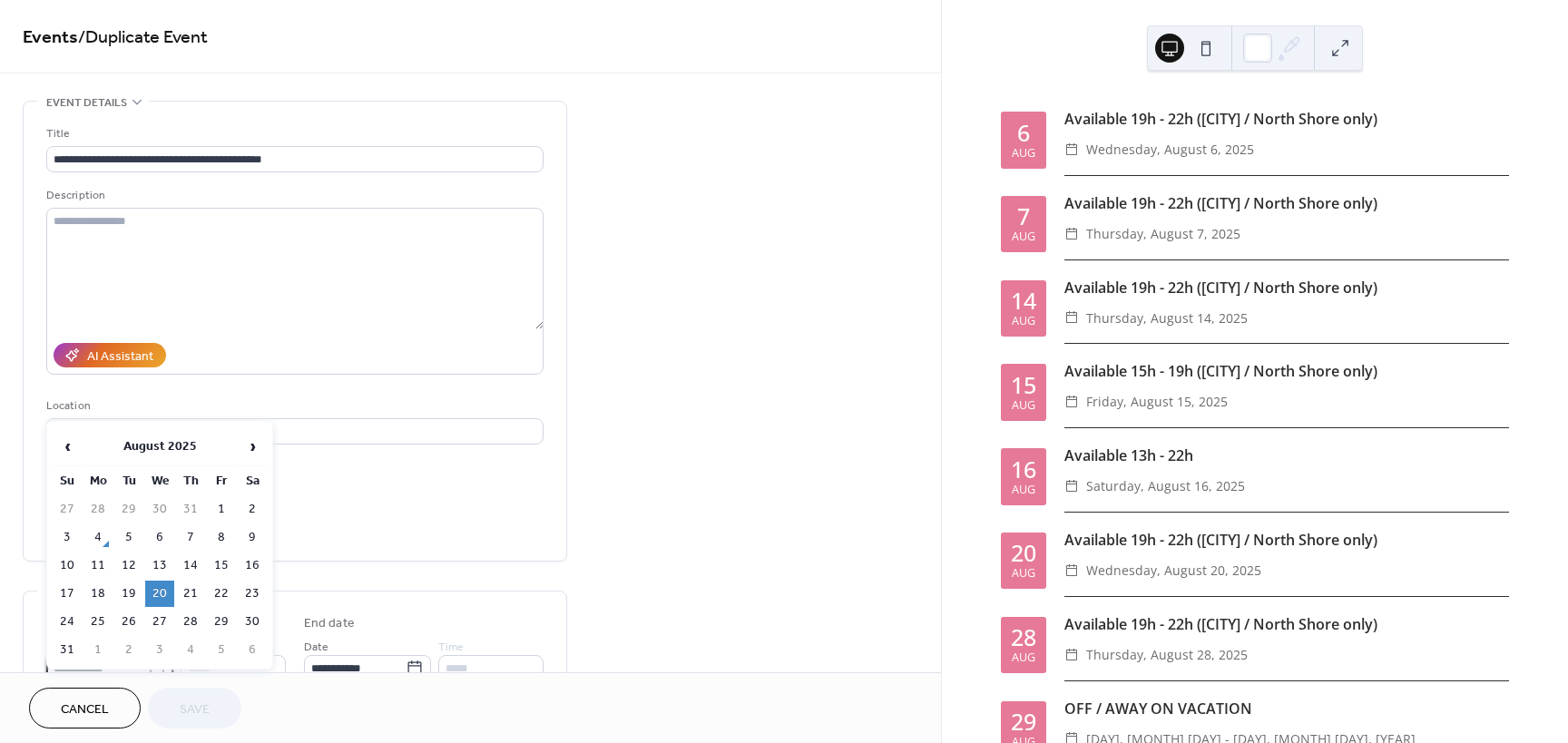 click on "**********" at bounding box center [97, 668] 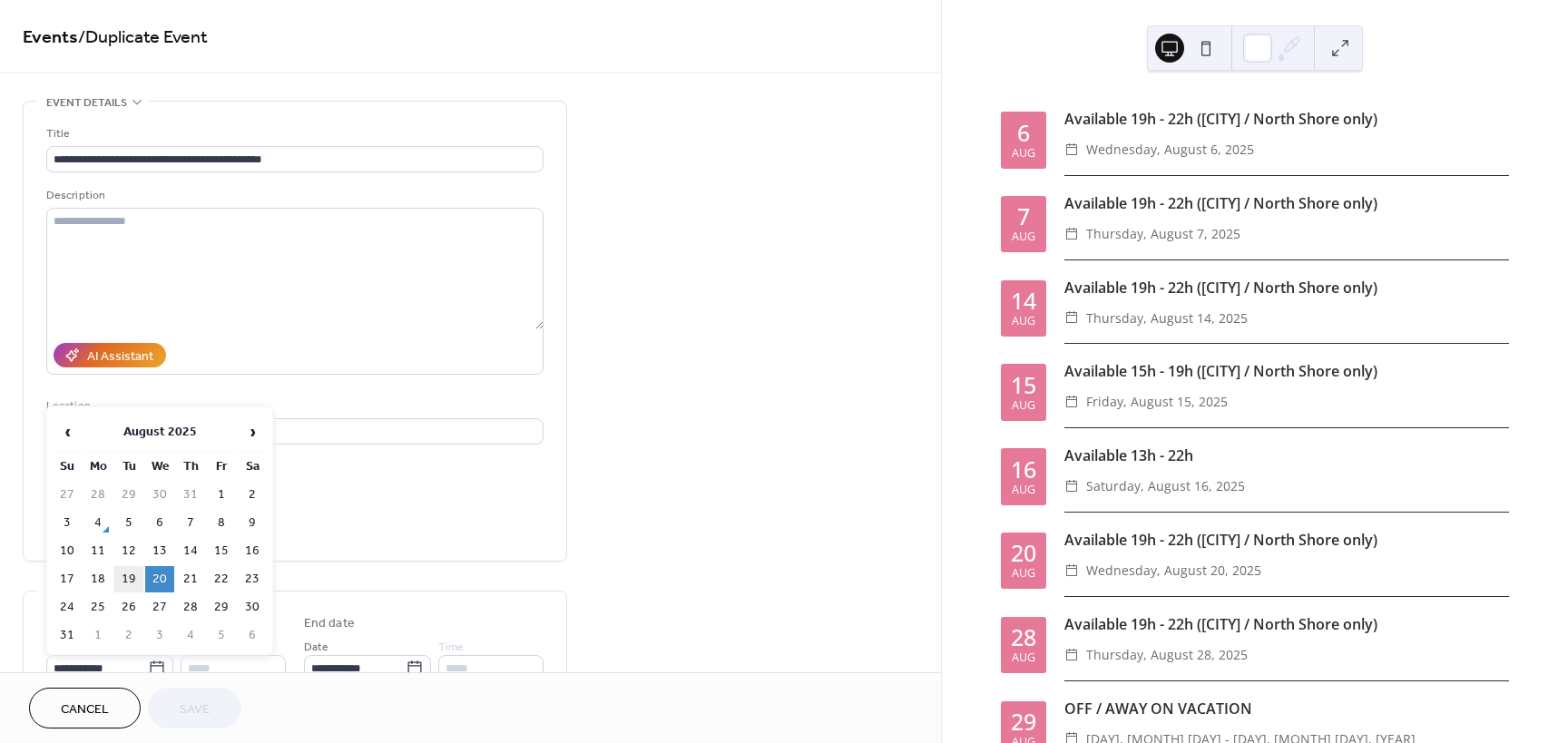 click on "19" at bounding box center (129, 579) 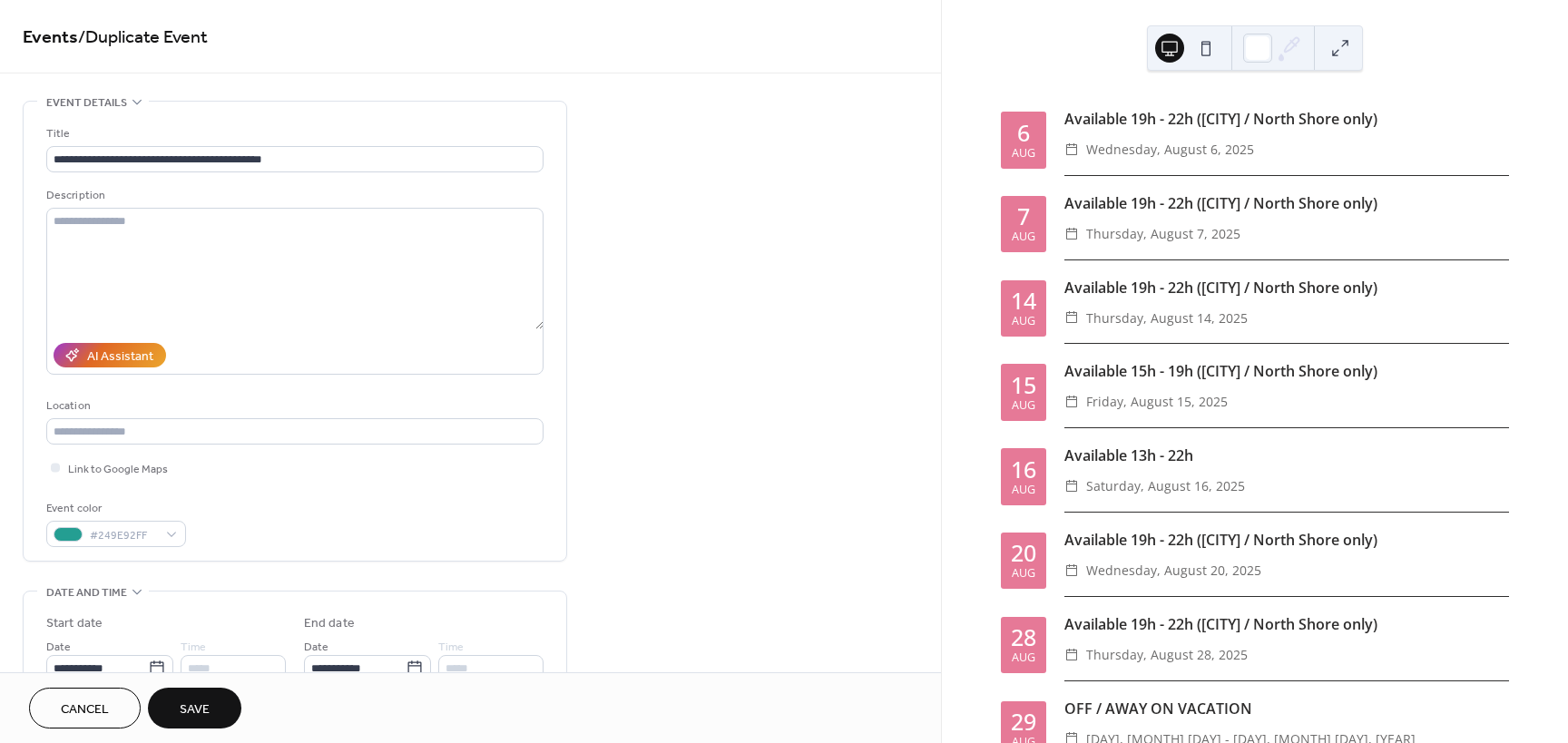 click on "Save" at bounding box center (194, 709) 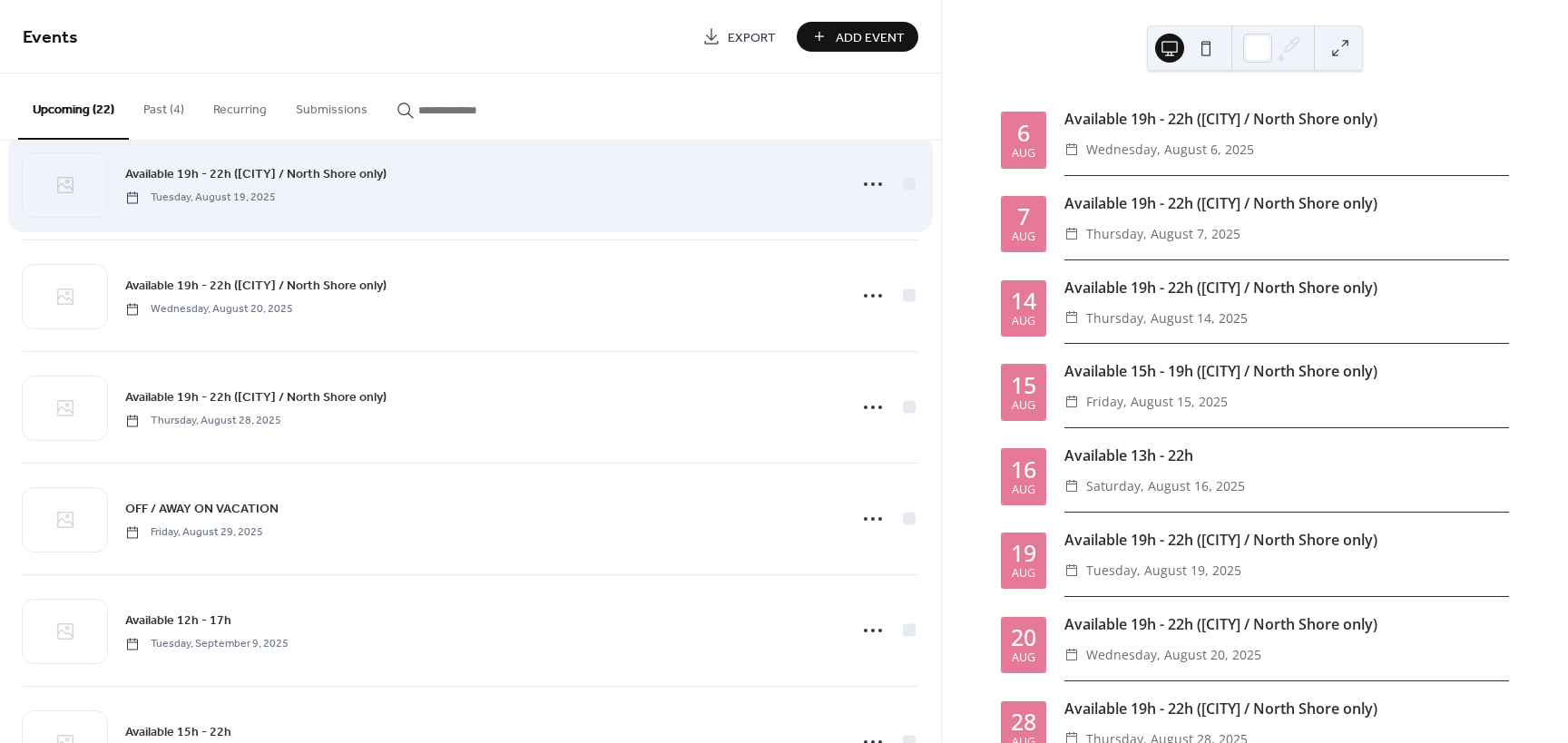 scroll, scrollTop: 605, scrollLeft: 0, axis: vertical 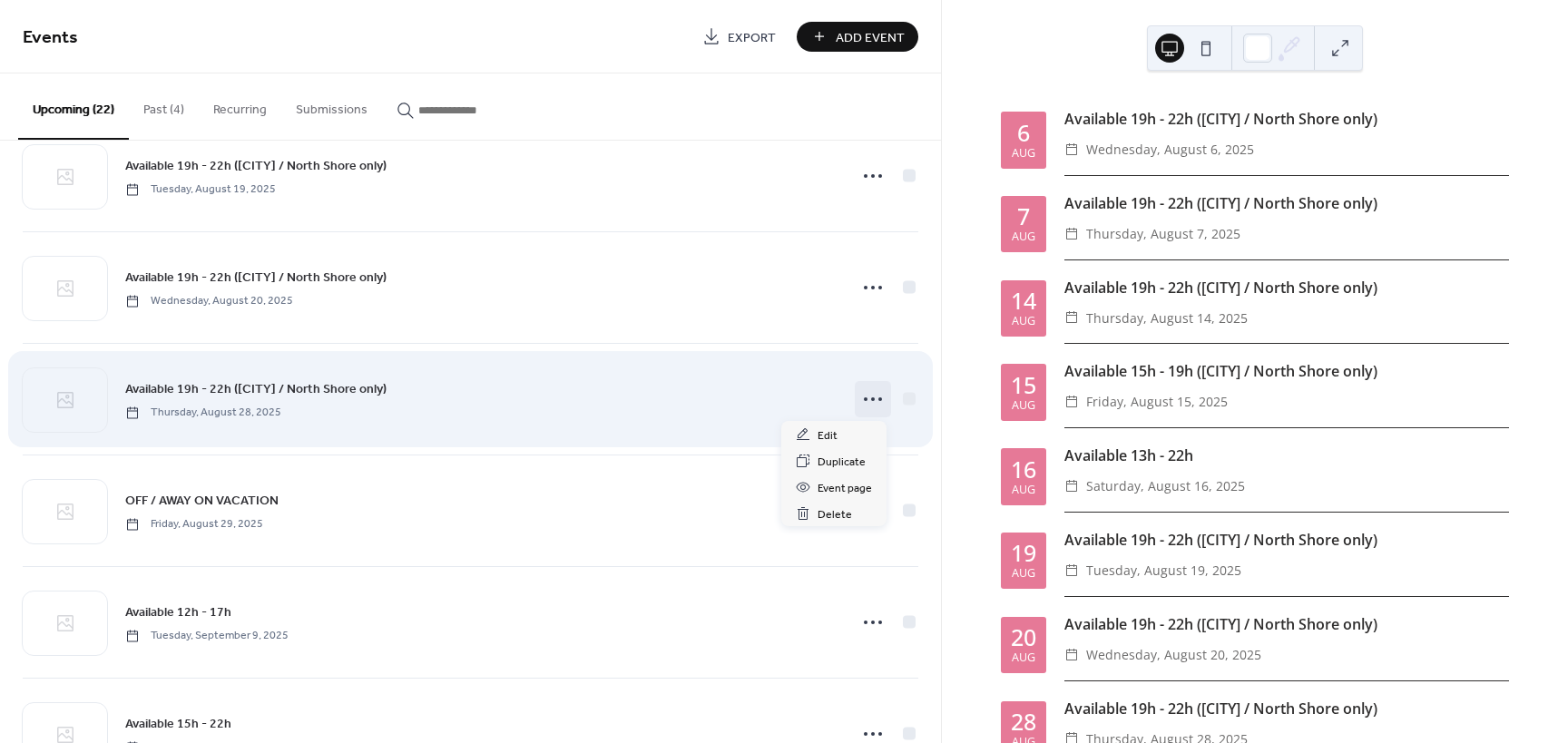 click 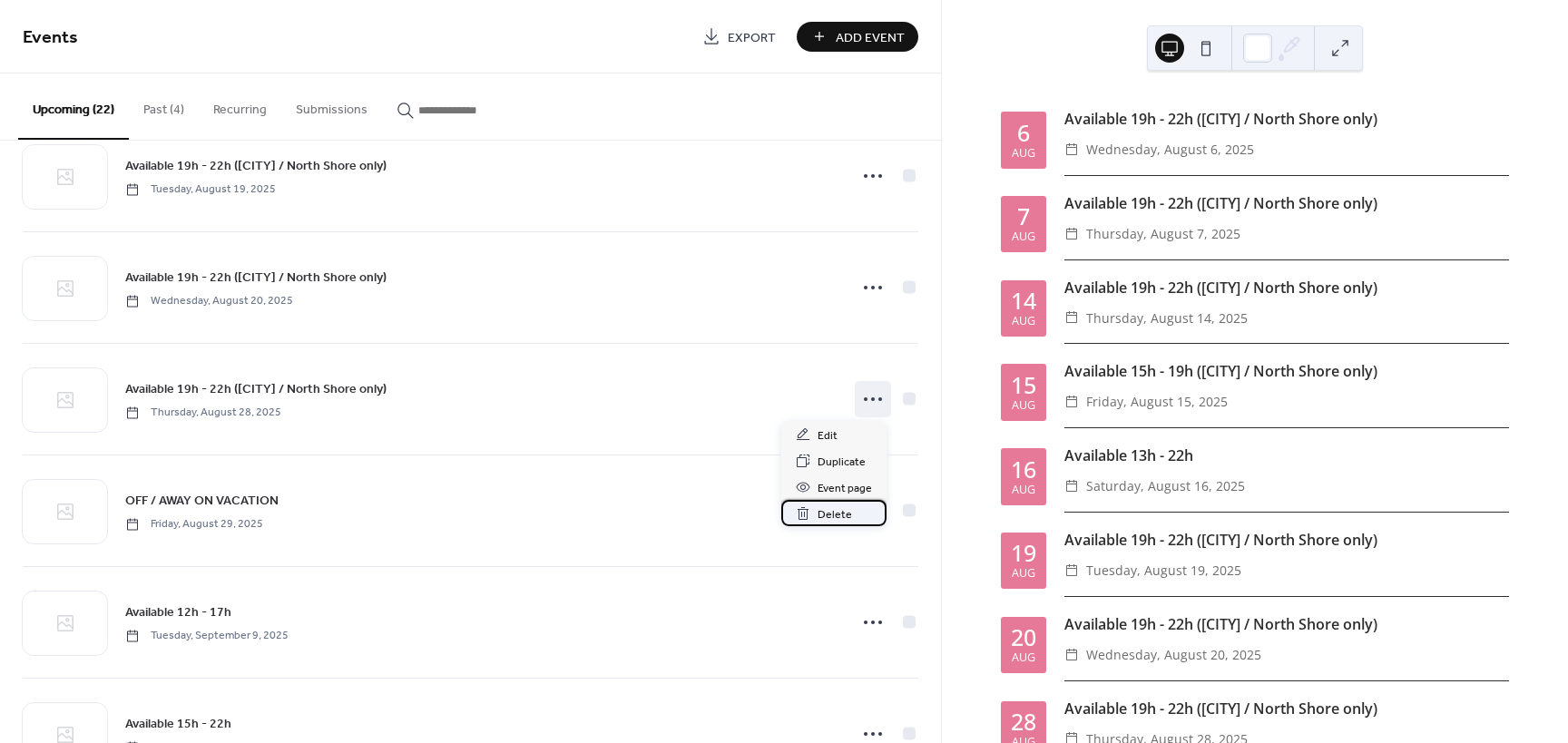 click on "Delete" at bounding box center [835, 514] 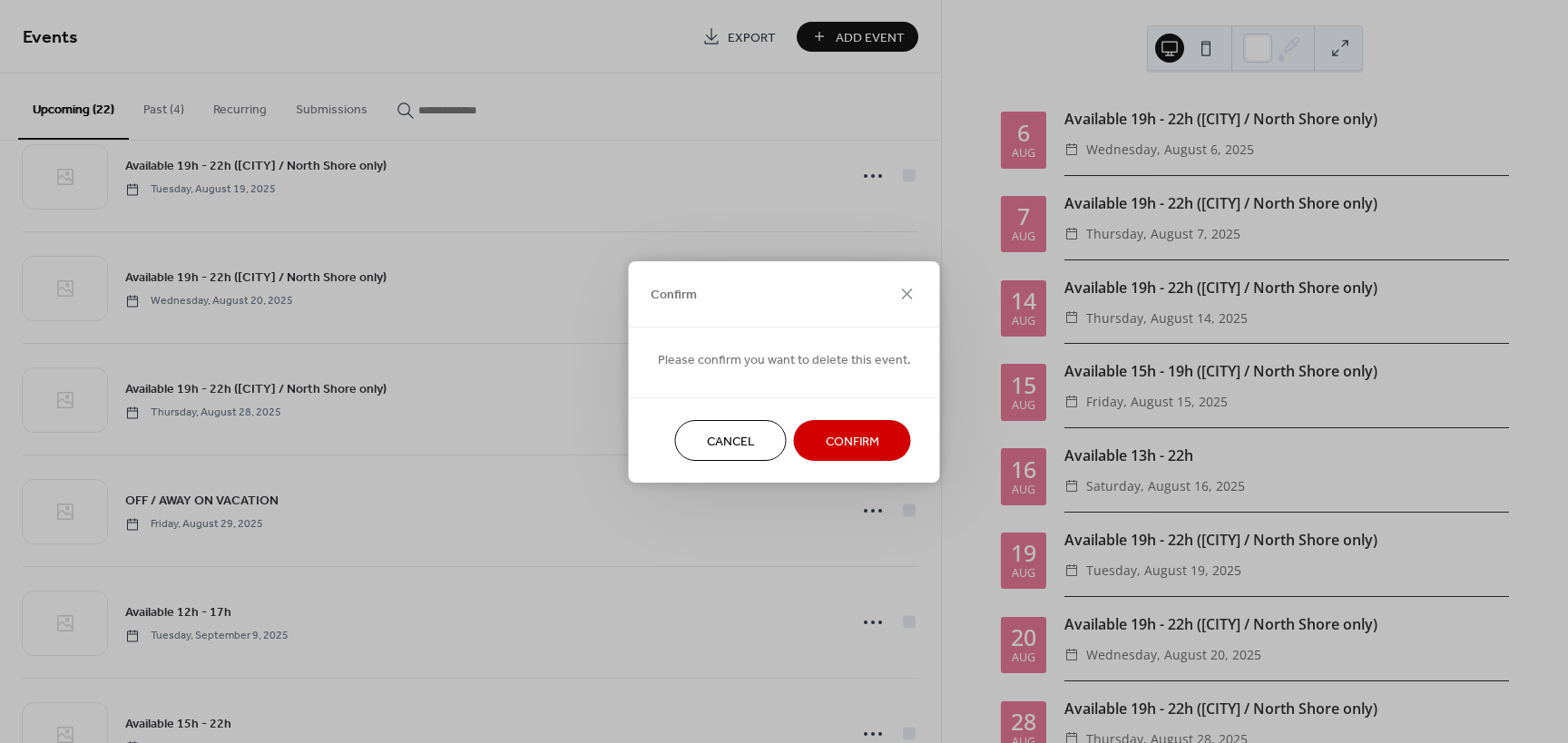 click on "Confirm" at bounding box center [852, 441] 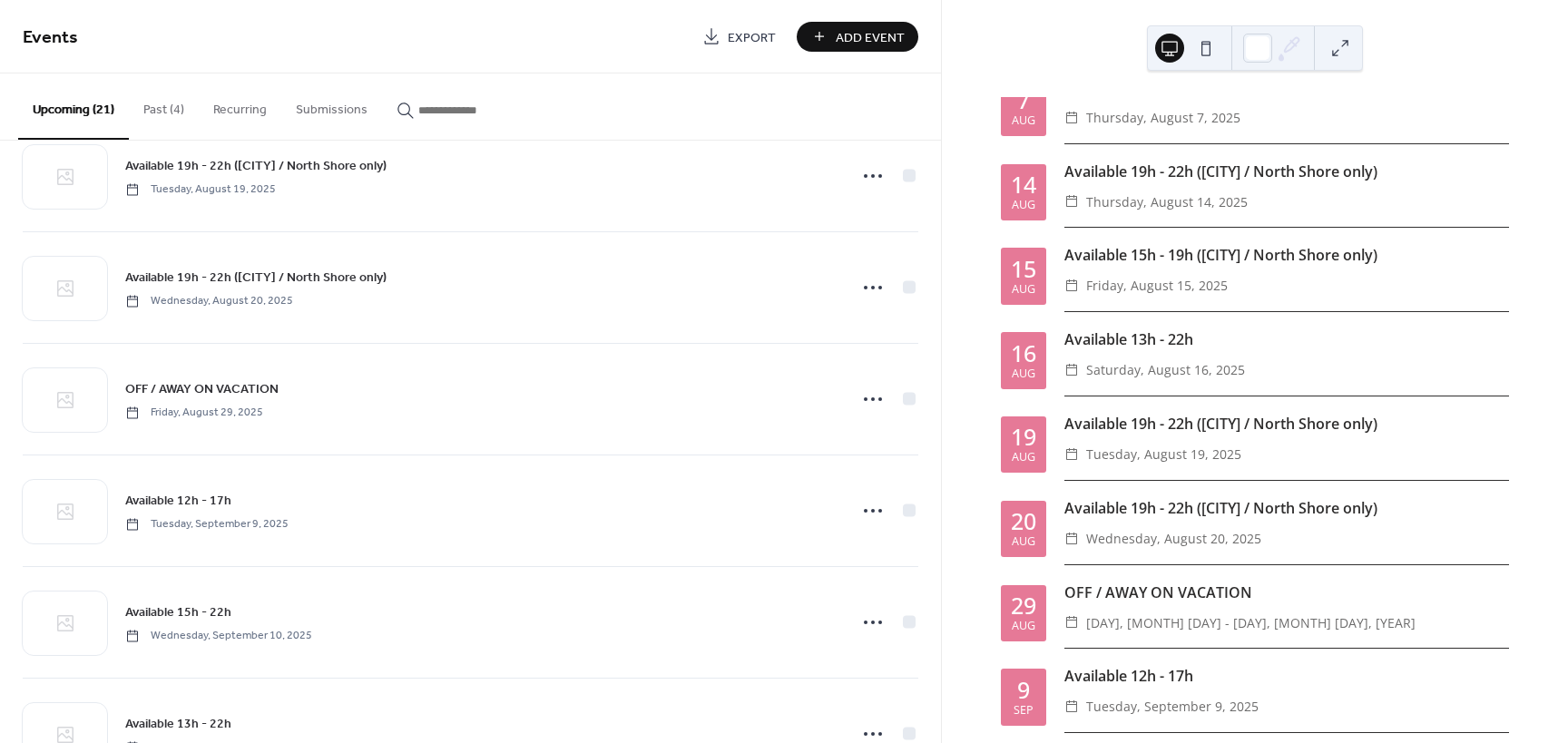 scroll, scrollTop: 121, scrollLeft: 0, axis: vertical 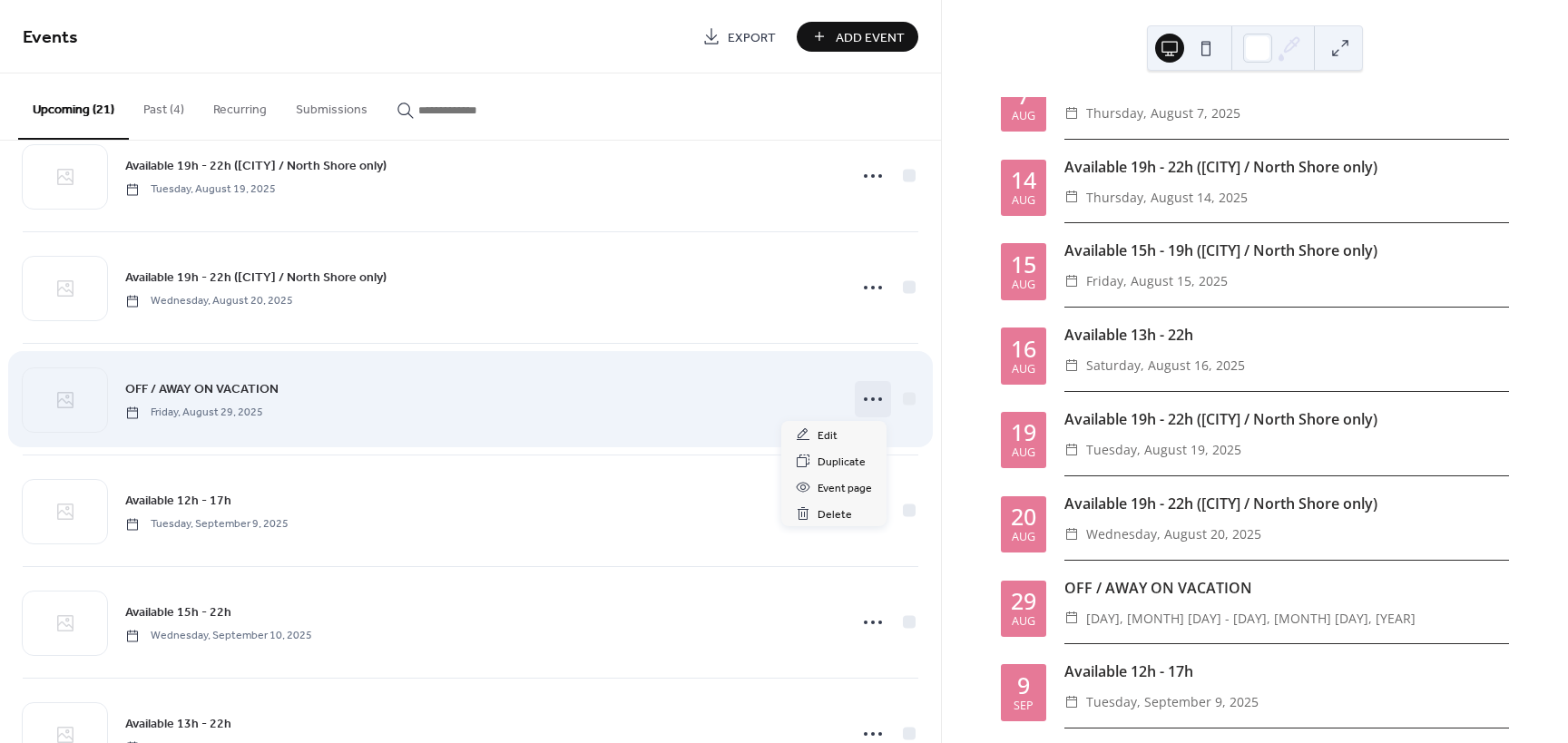 click 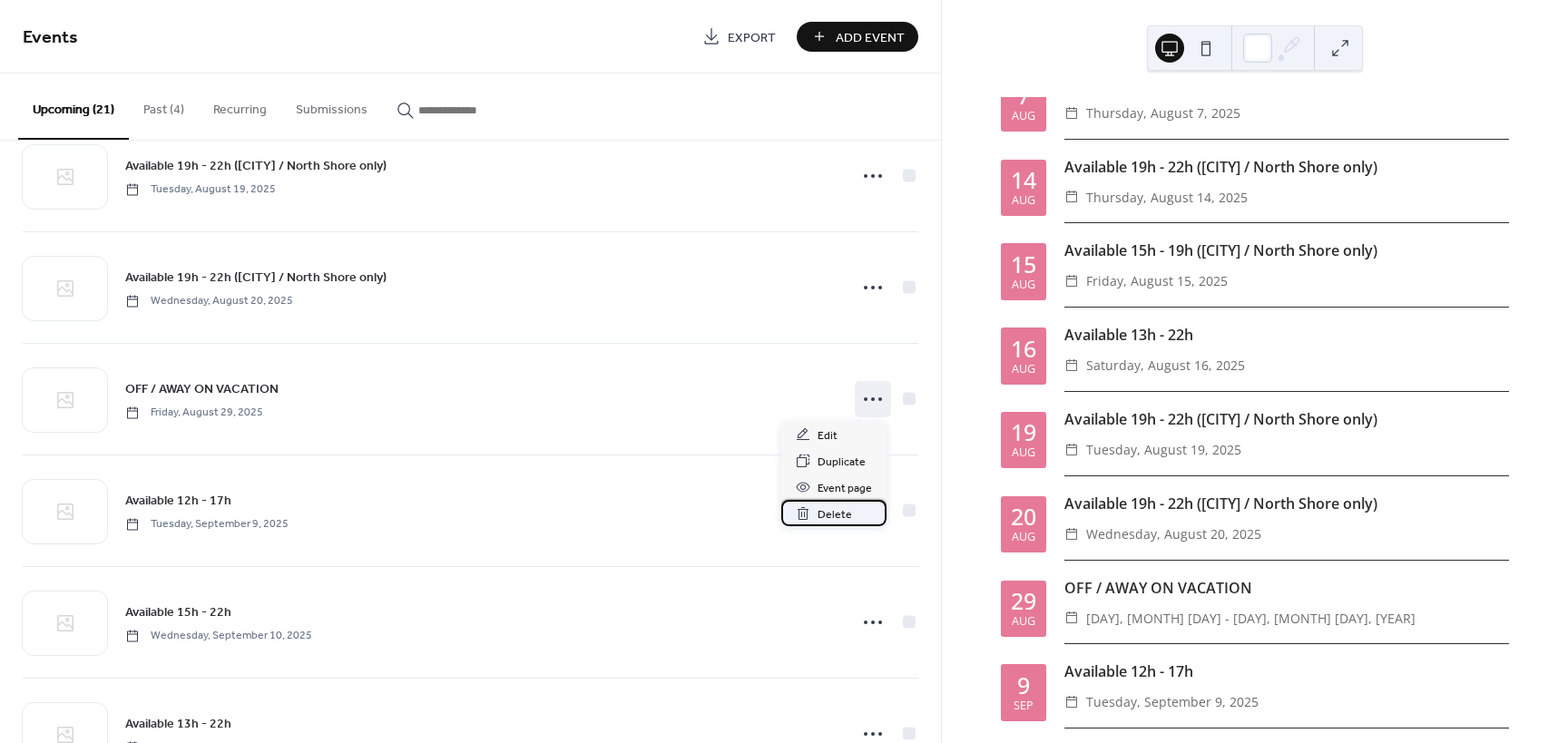 click on "Delete" at bounding box center (835, 514) 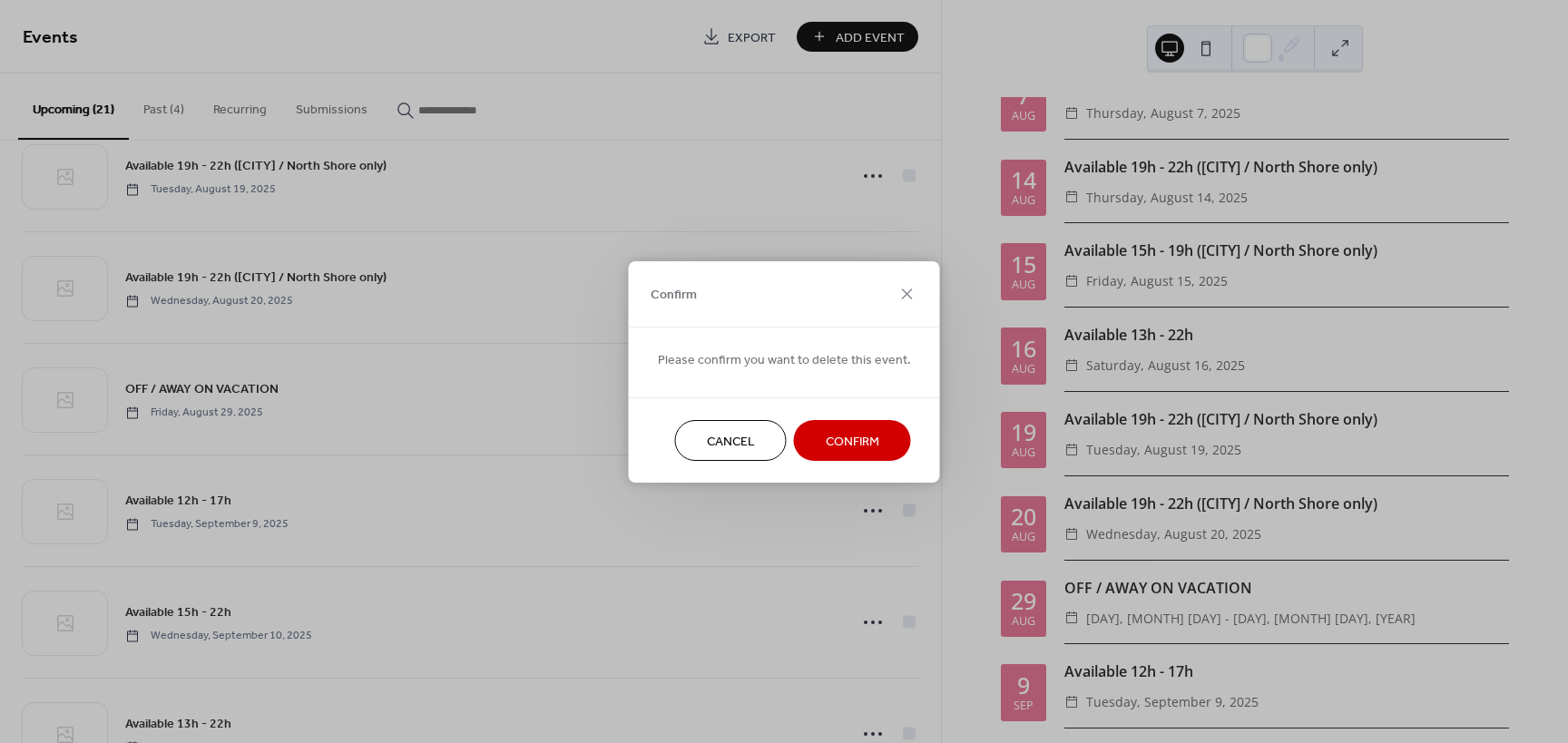 click on "Confirm" at bounding box center (852, 440) 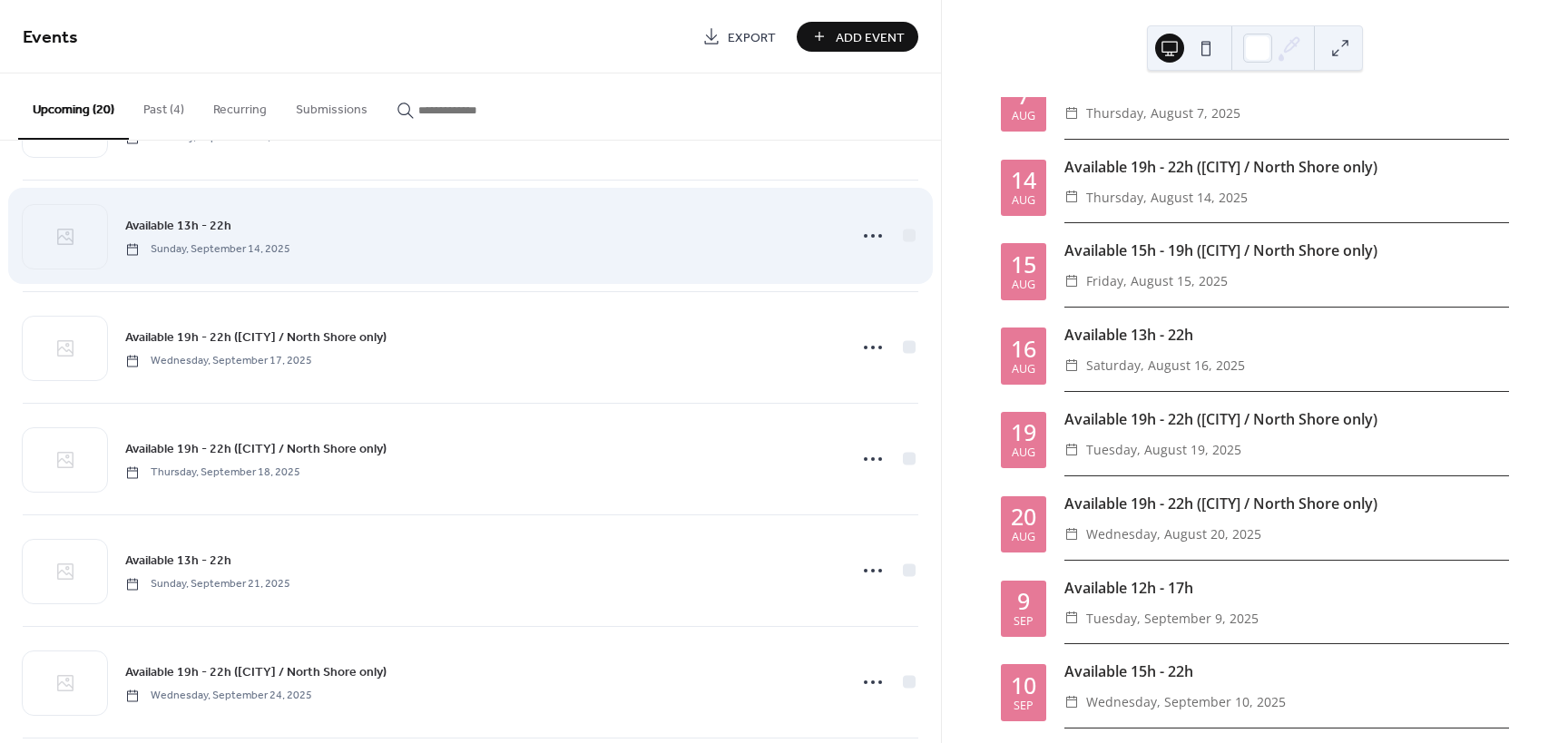 scroll, scrollTop: 1331, scrollLeft: 0, axis: vertical 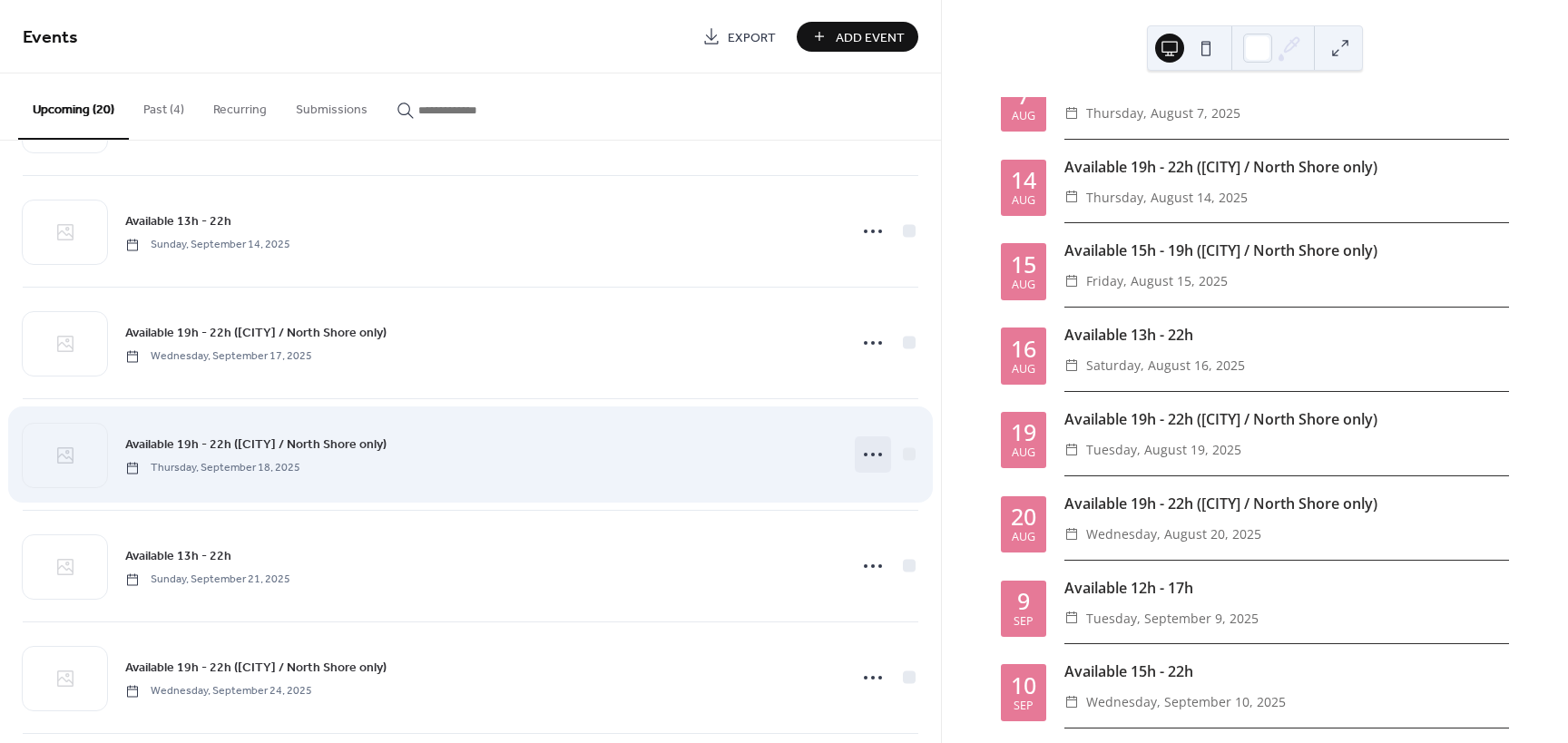 click 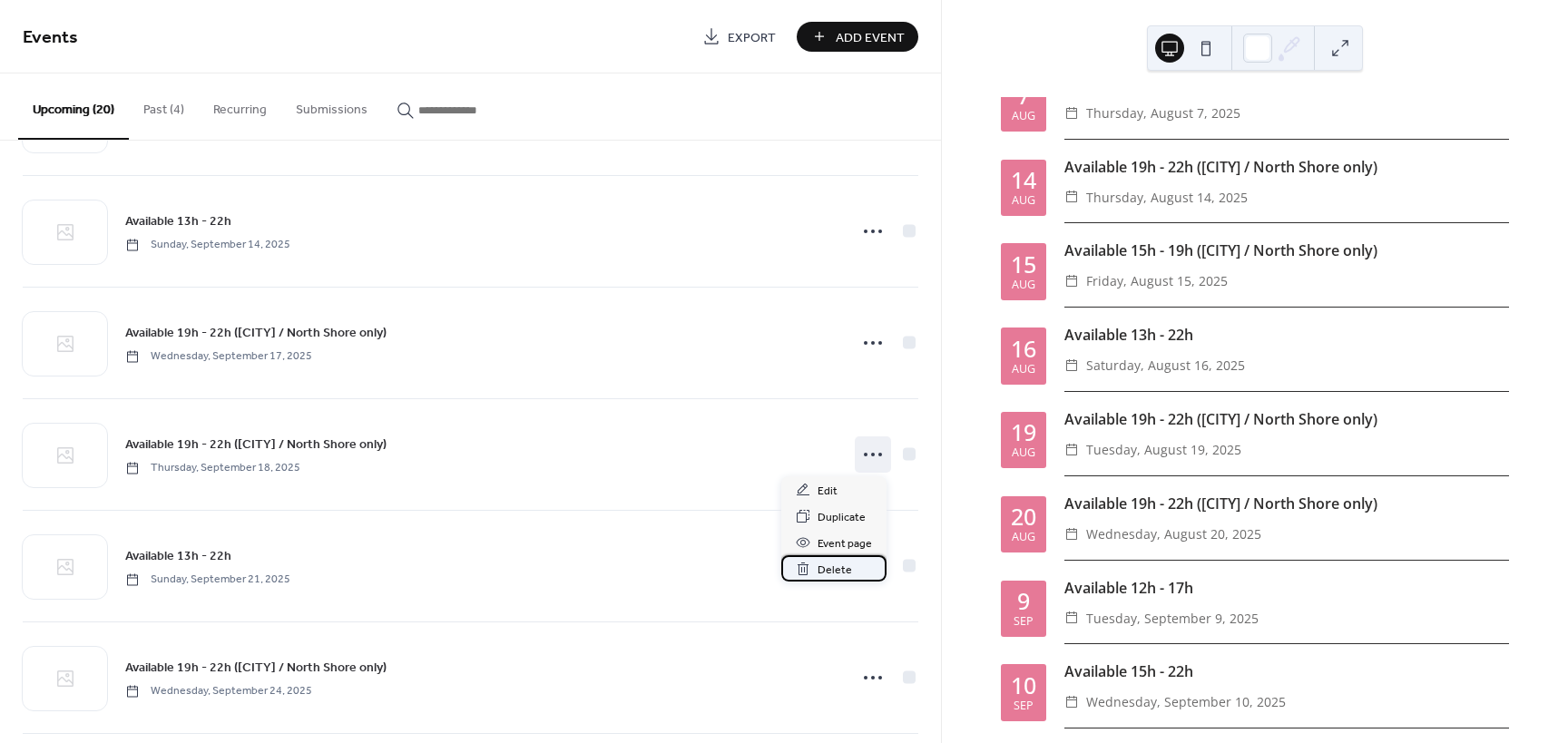 click on "Delete" at bounding box center [835, 570] 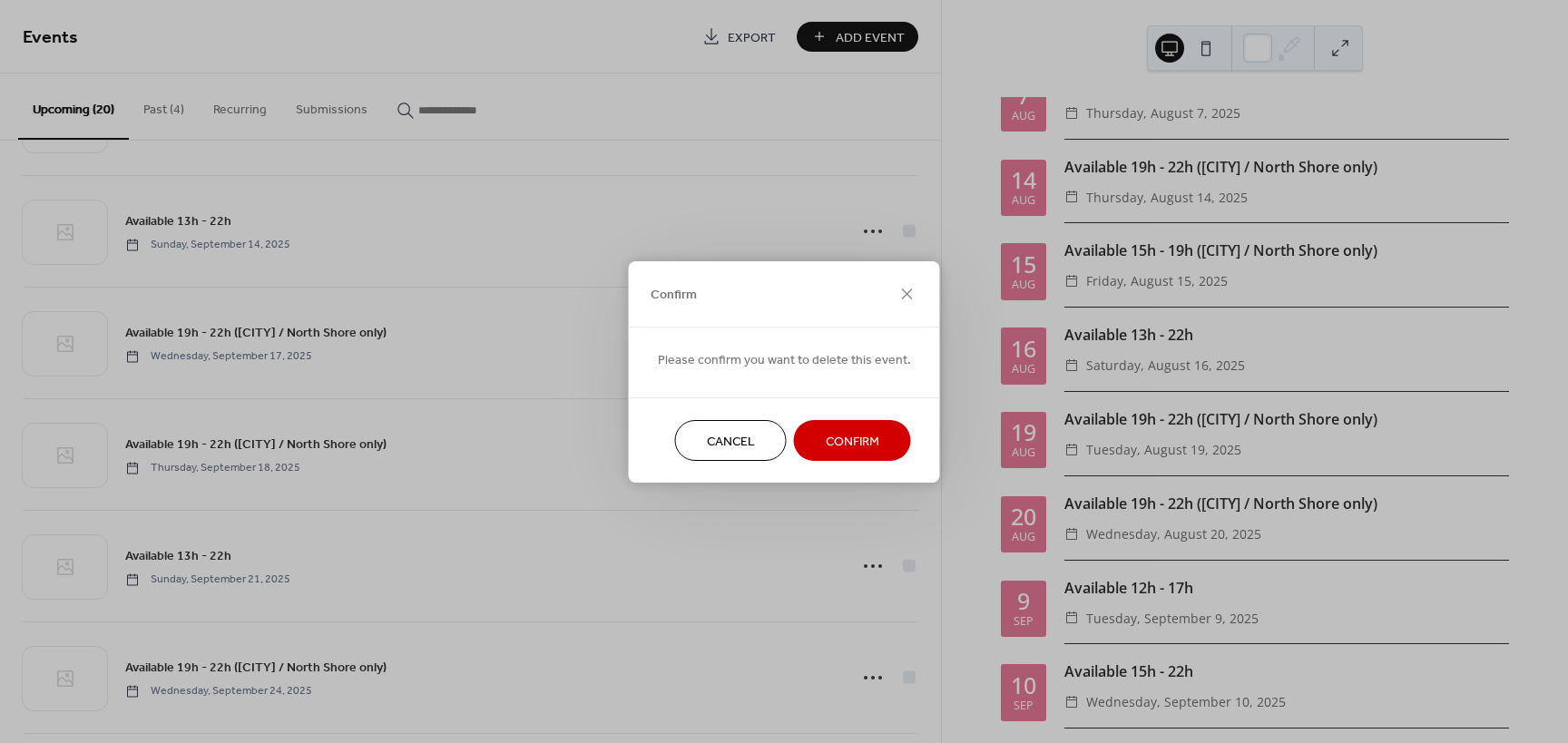 click on "Confirm" at bounding box center (852, 441) 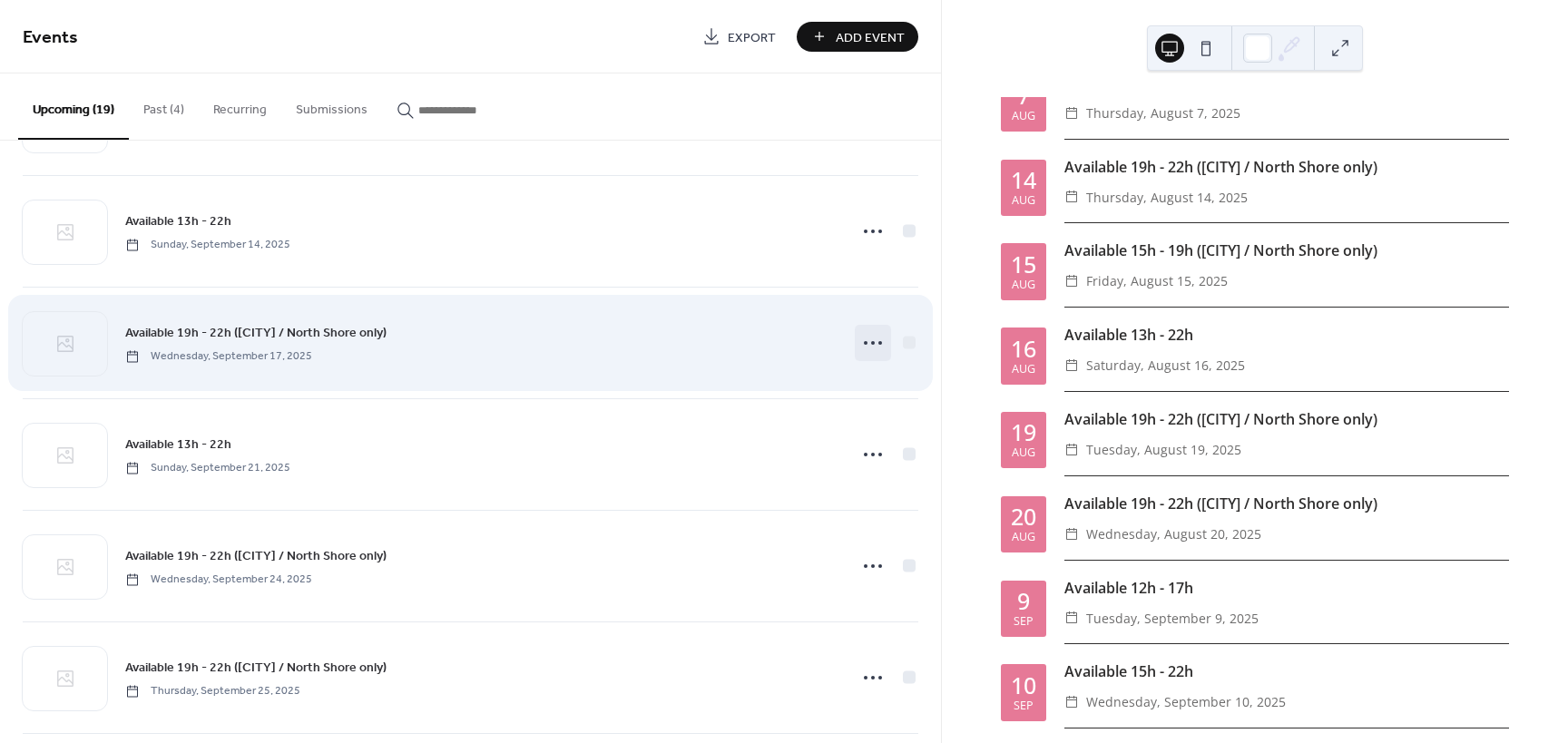 click 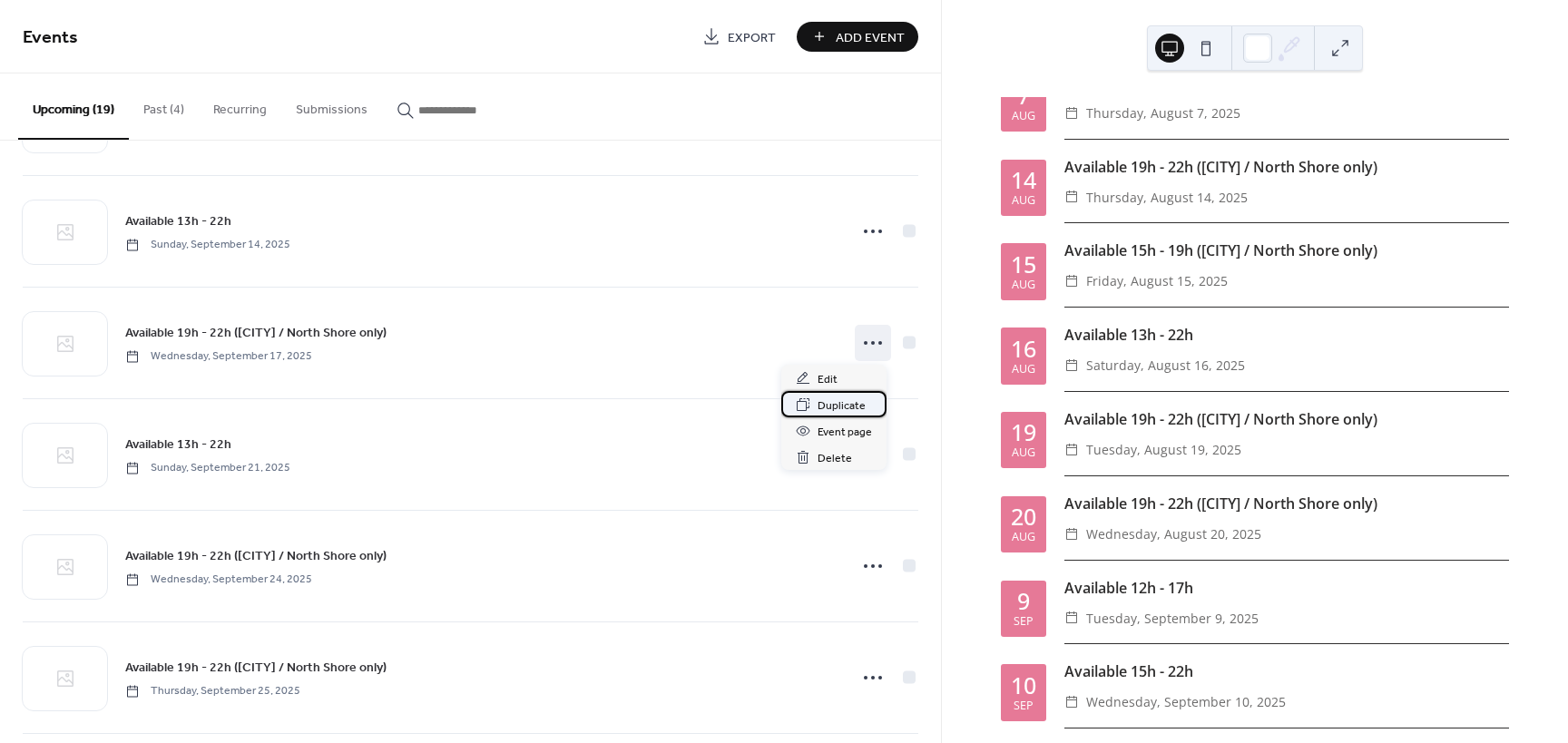 click on "Duplicate" at bounding box center [841, 406] 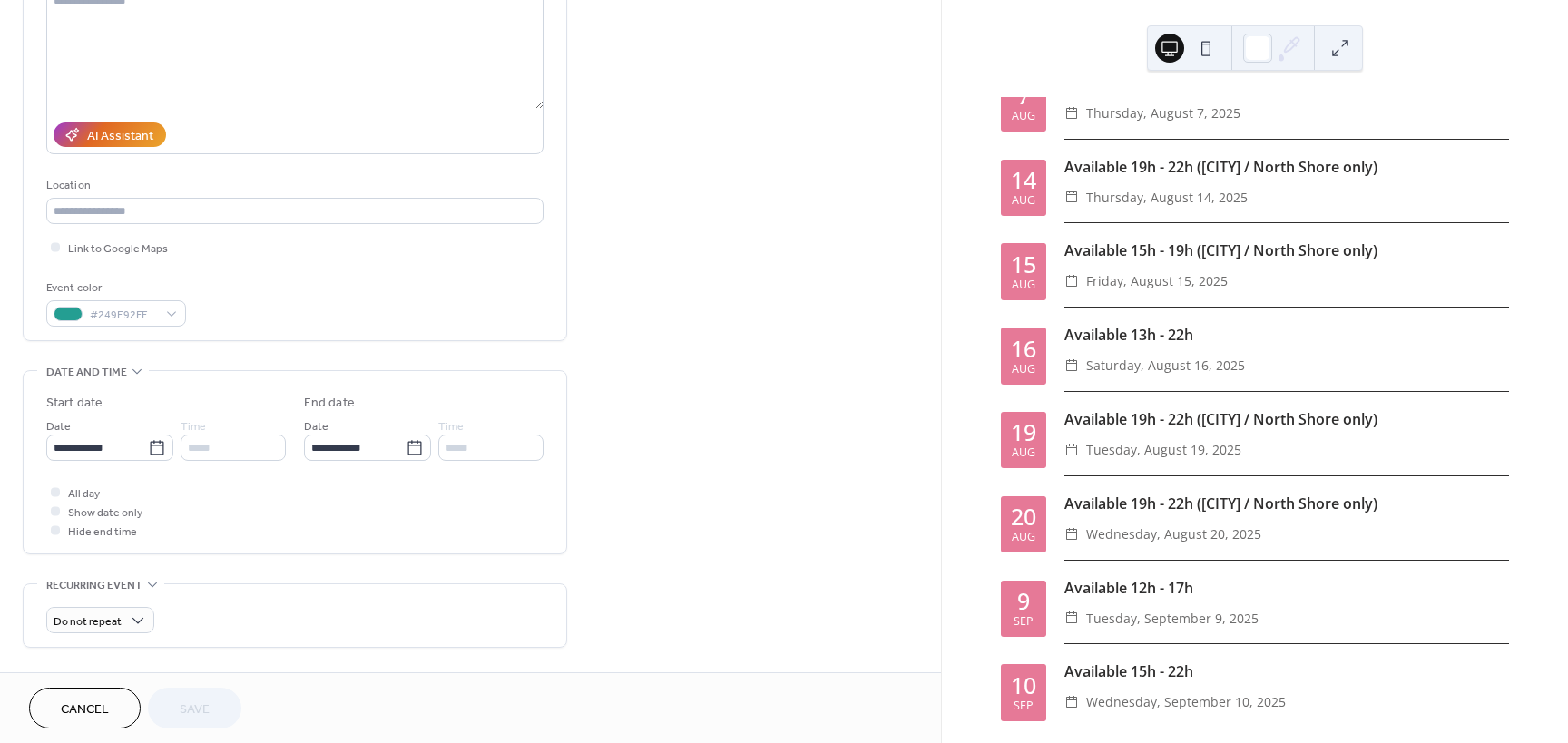 scroll, scrollTop: 242, scrollLeft: 0, axis: vertical 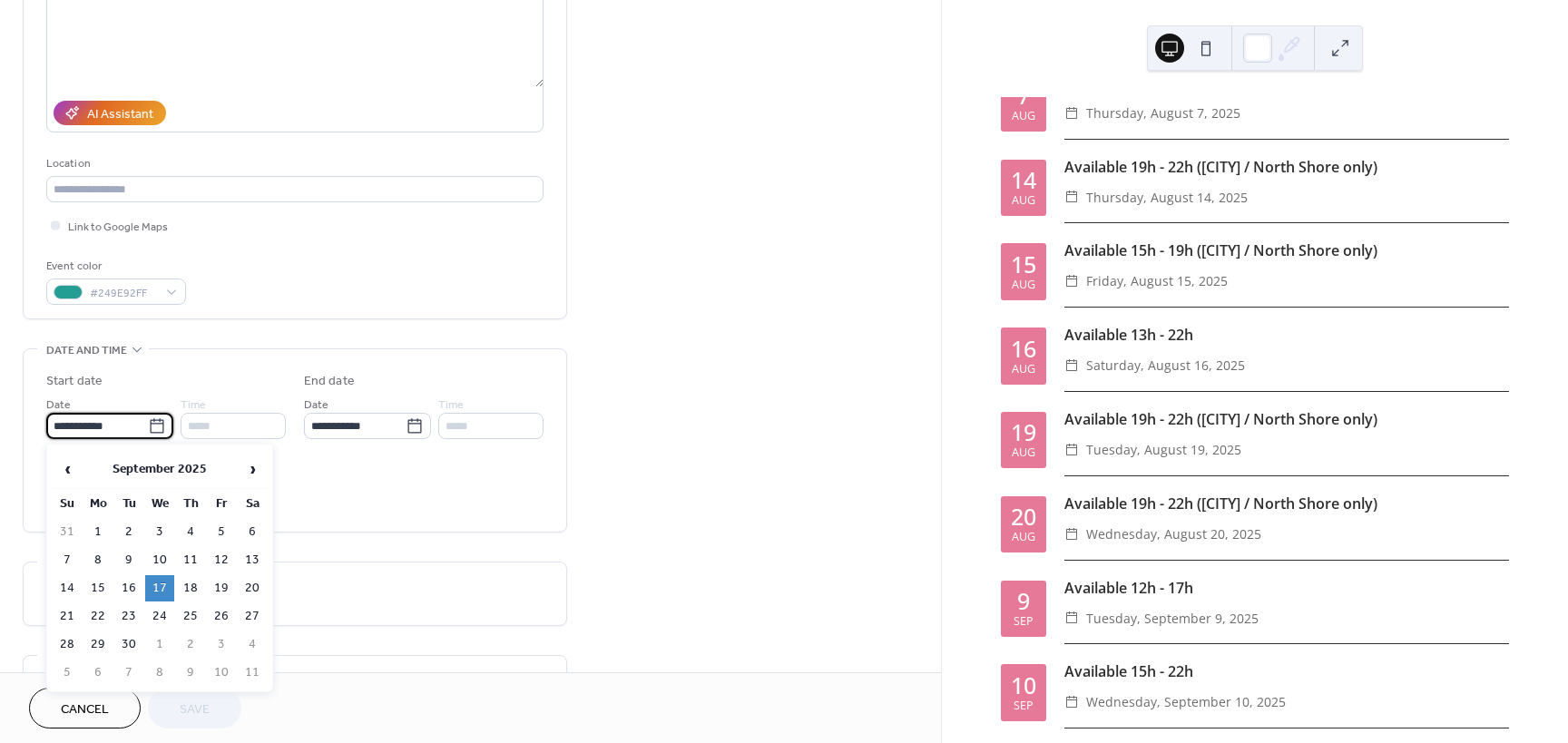 click on "**********" at bounding box center [97, 425] 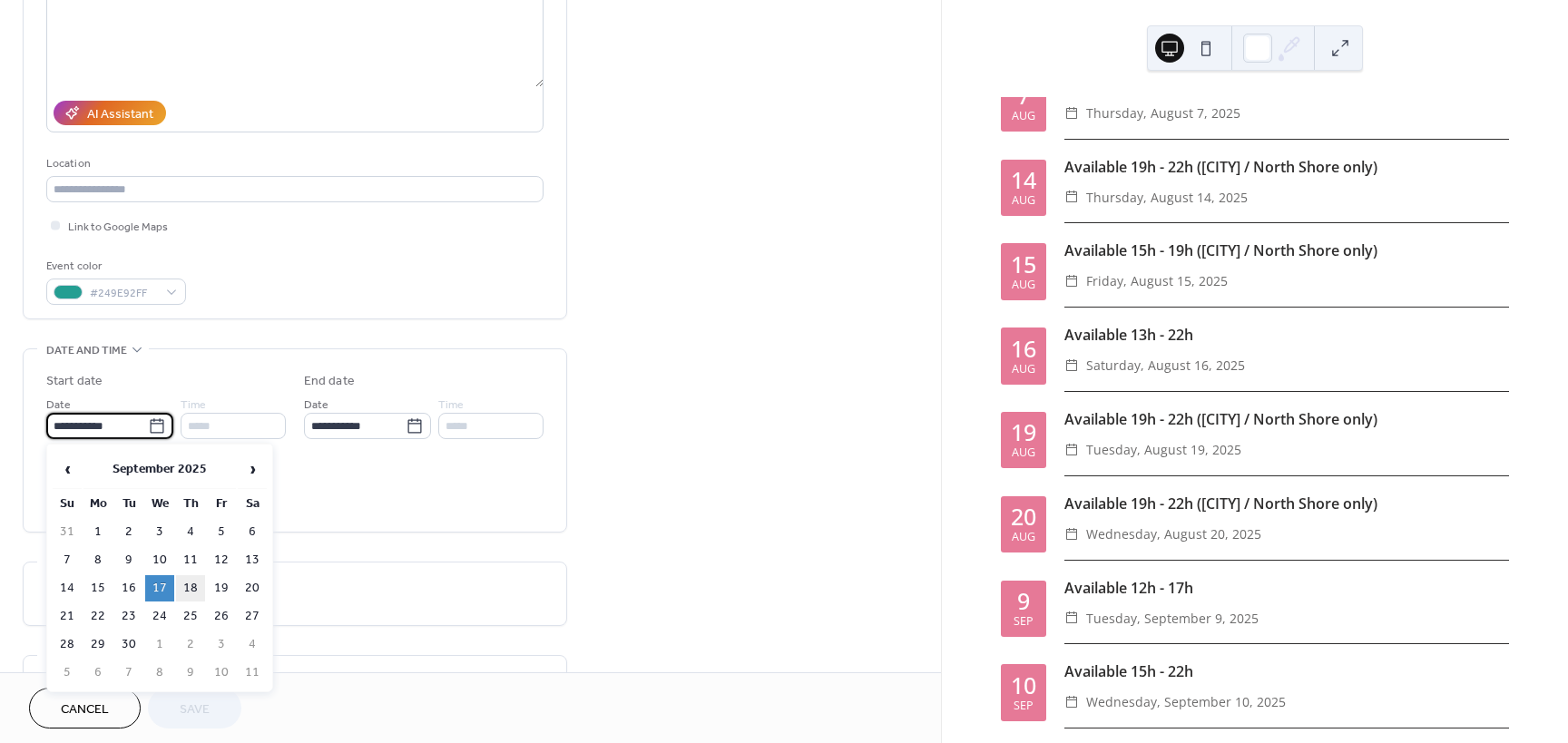 click on "18" at bounding box center [191, 588] 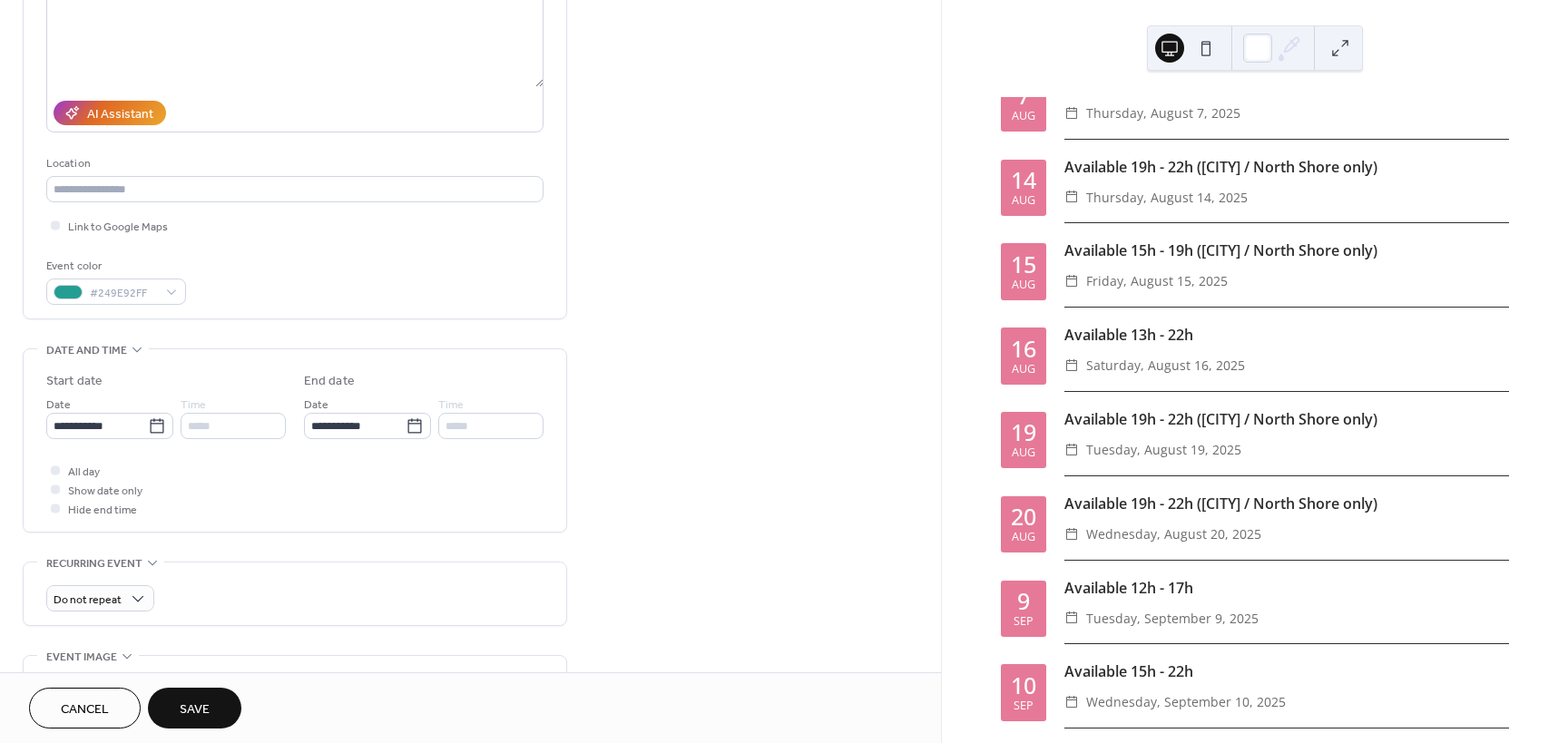 click on "Save" at bounding box center [194, 709] 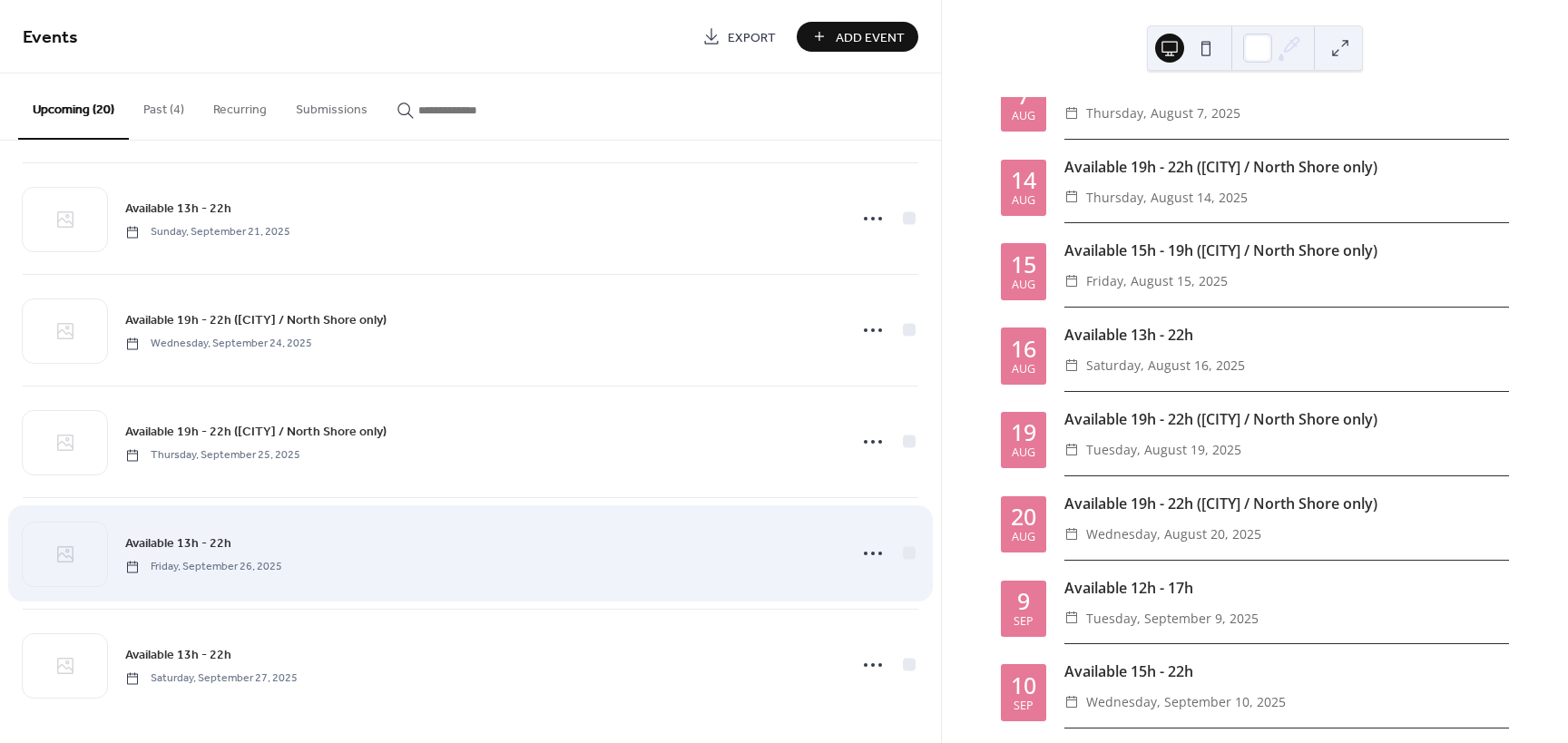scroll, scrollTop: 1683, scrollLeft: 0, axis: vertical 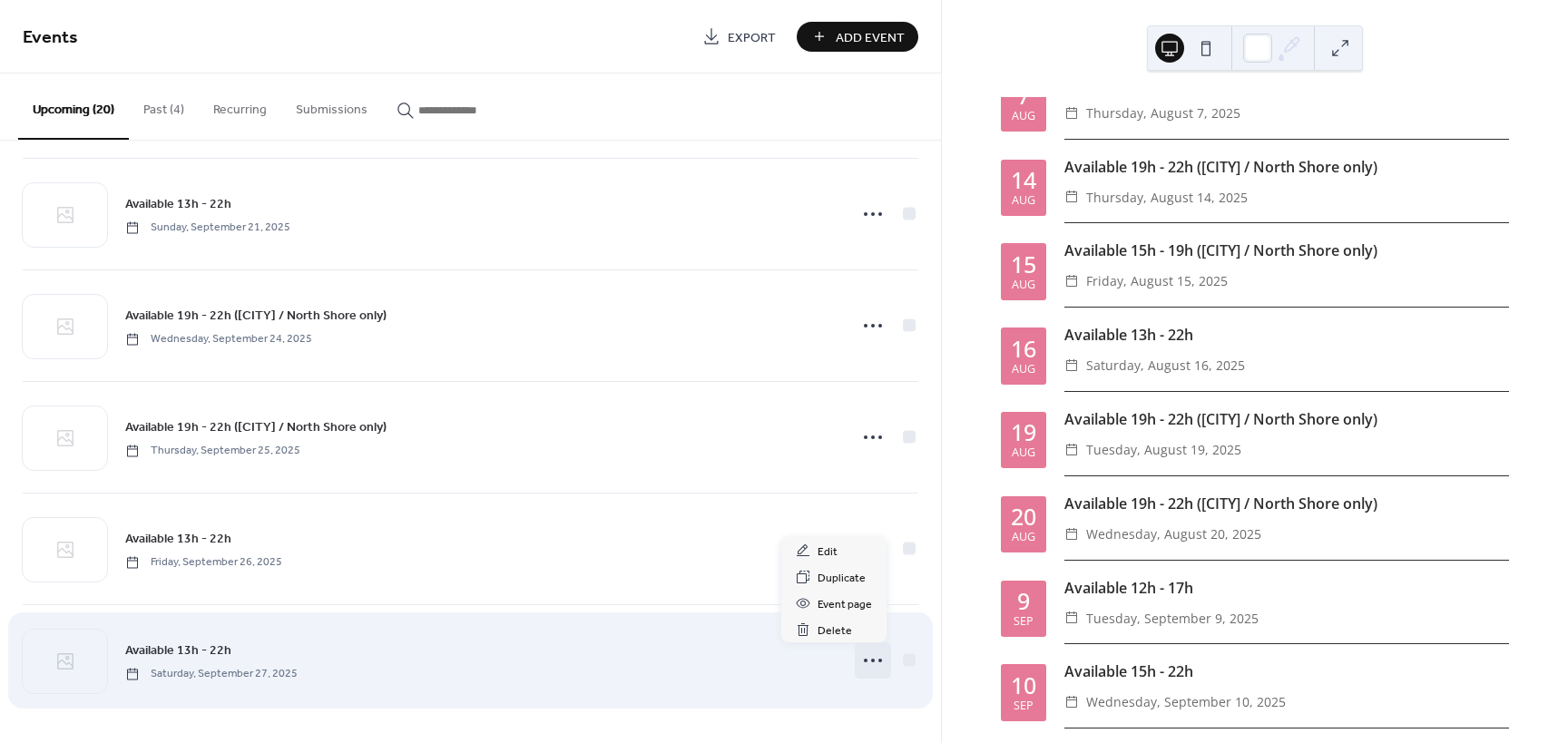 click 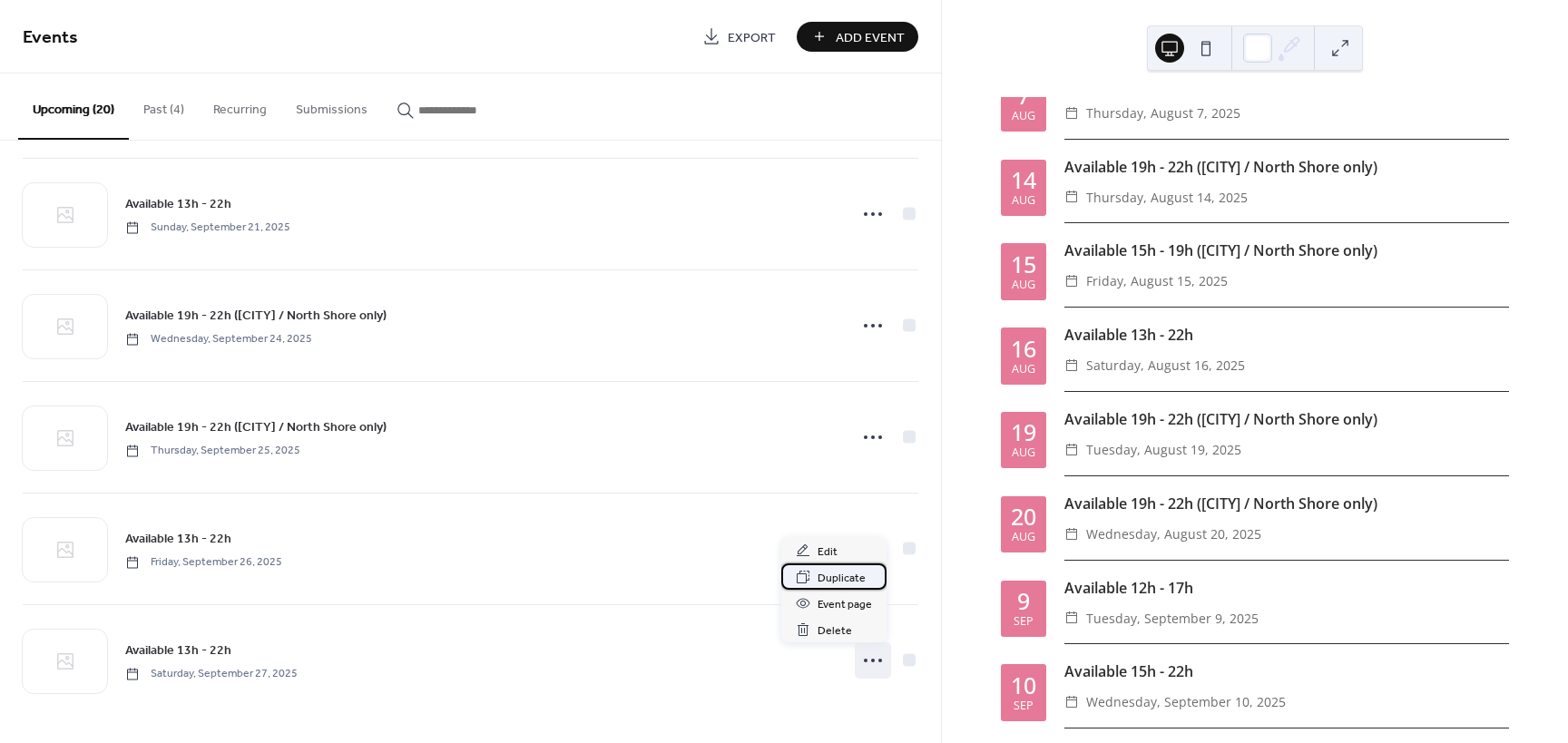 click on "Duplicate" at bounding box center (841, 578) 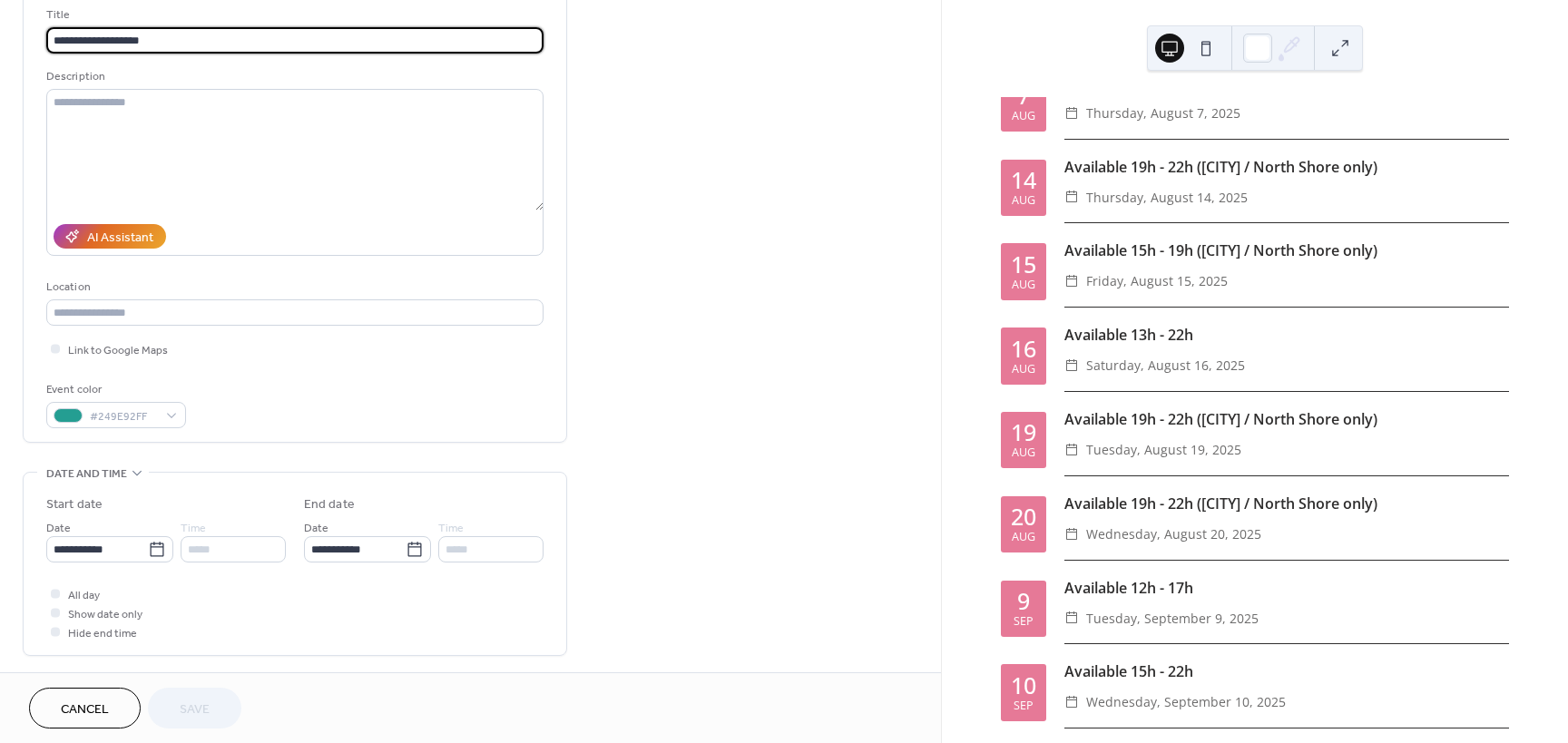scroll, scrollTop: 121, scrollLeft: 0, axis: vertical 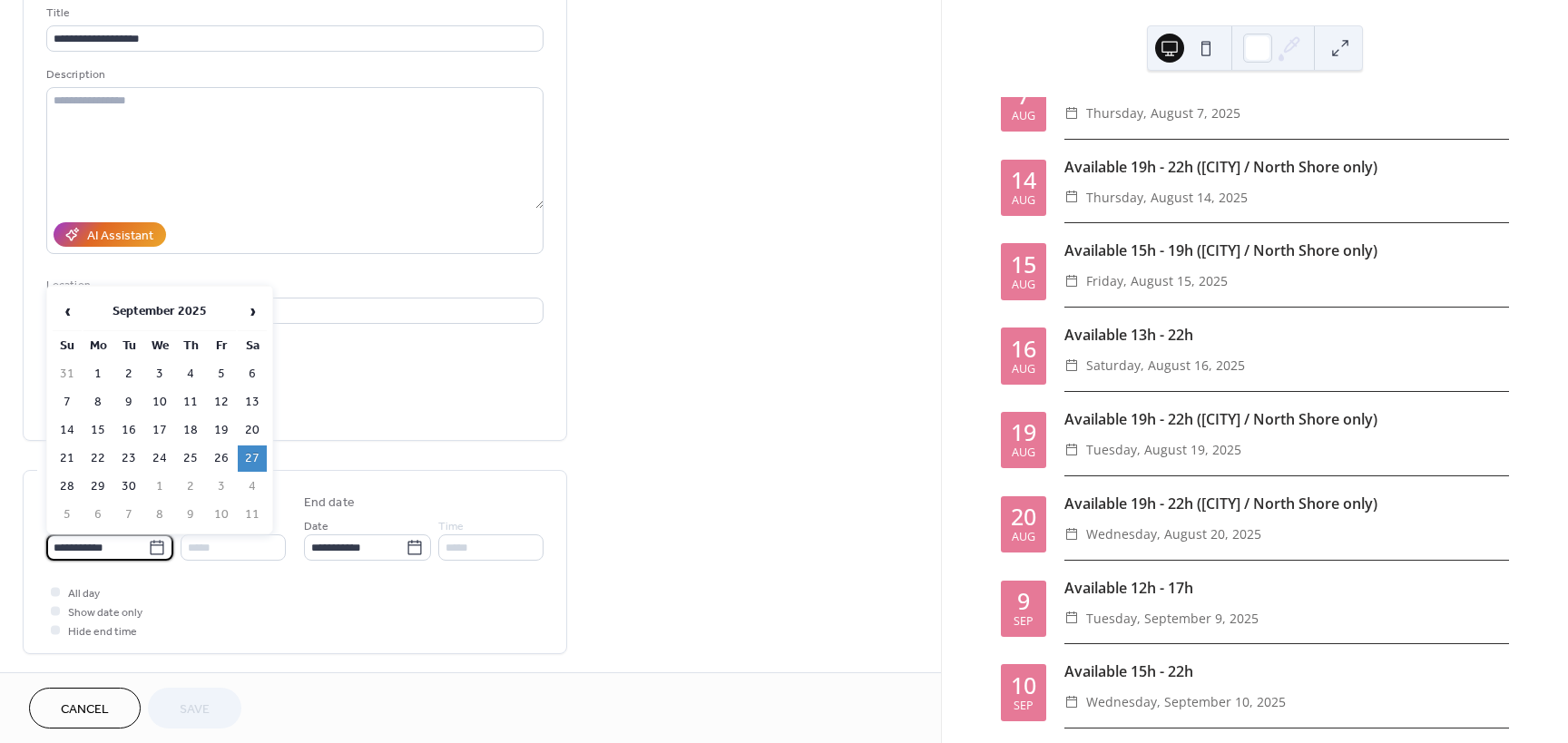 click on "**********" at bounding box center [97, 547] 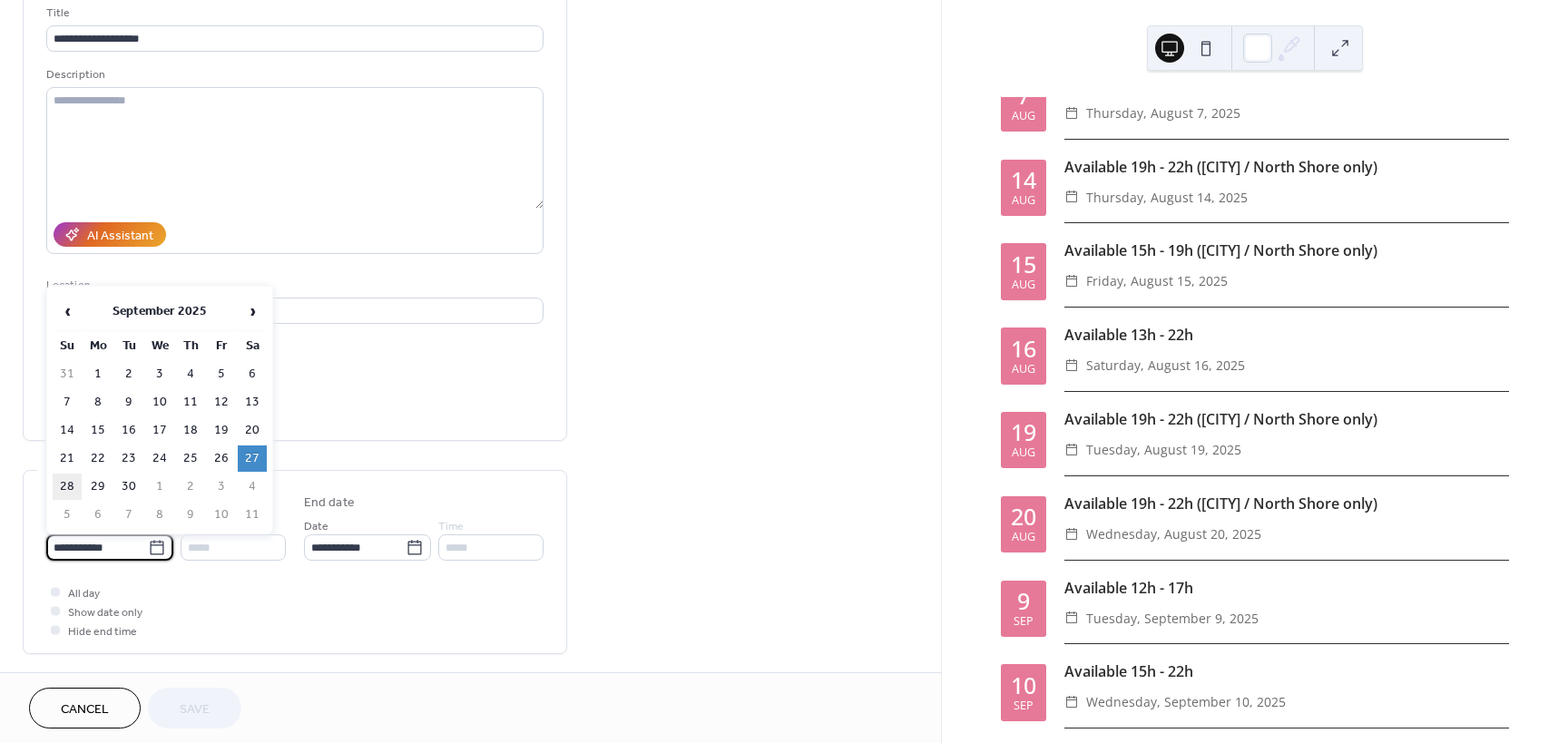 click on "28" at bounding box center (67, 486) 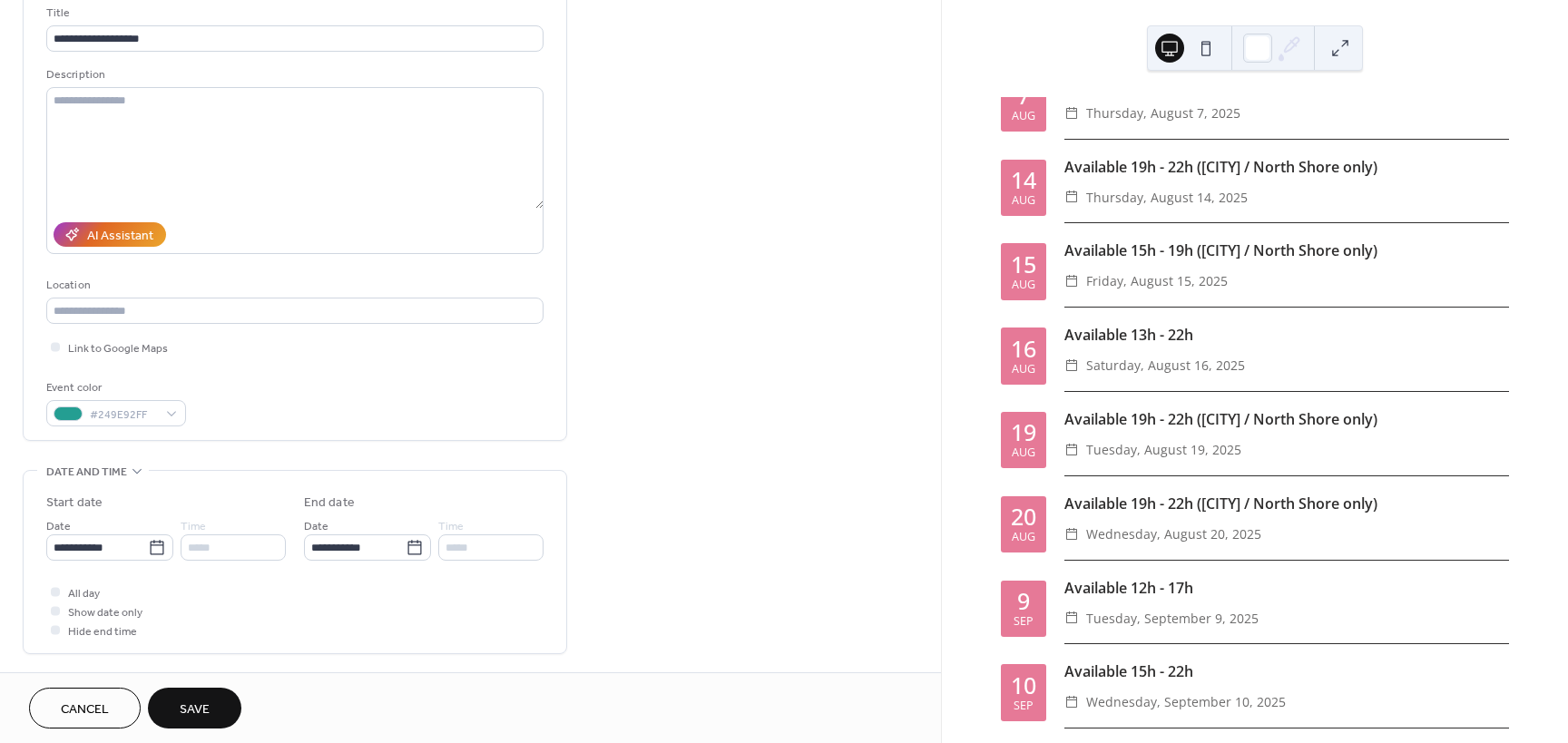 click on "Save" at bounding box center [194, 709] 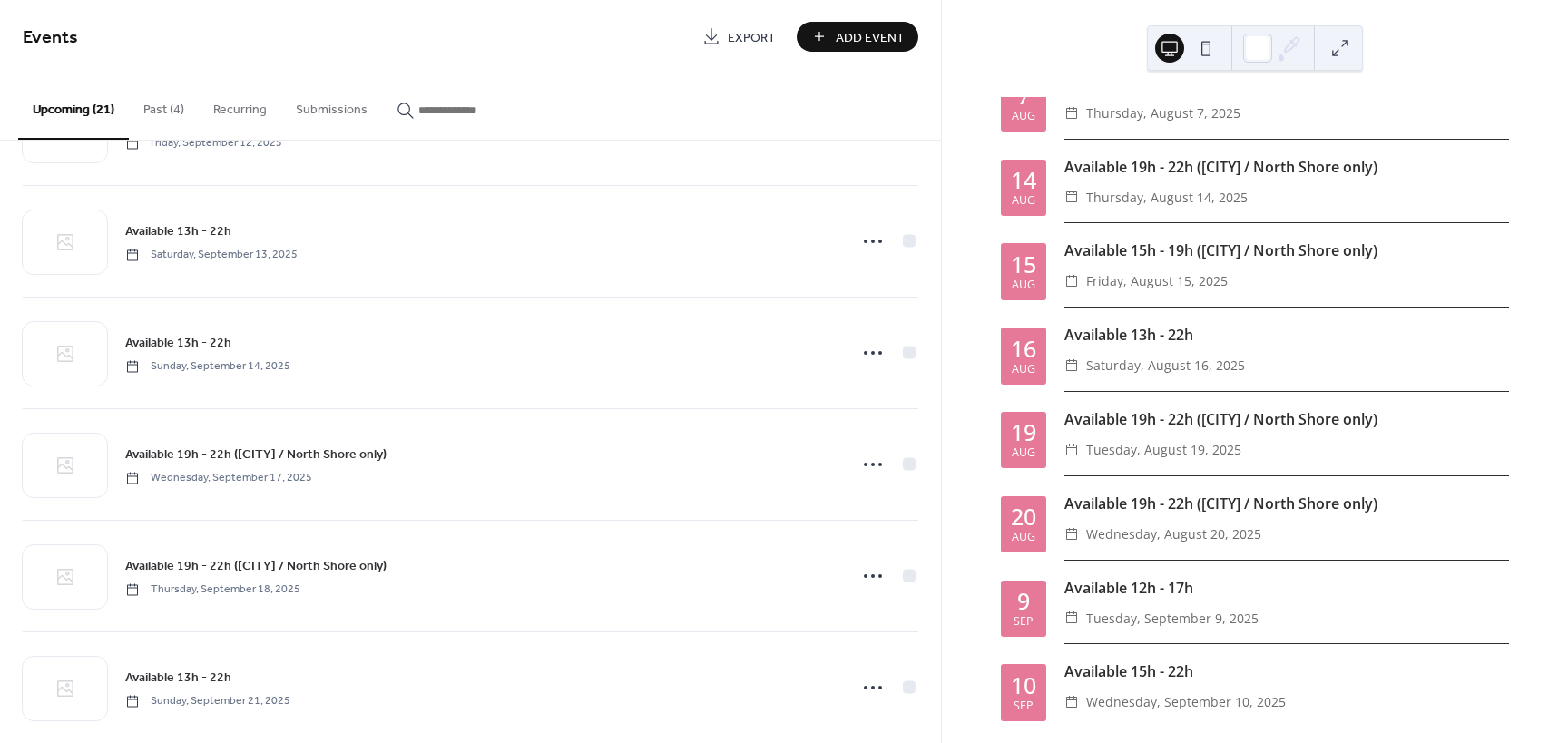 scroll, scrollTop: 1794, scrollLeft: 0, axis: vertical 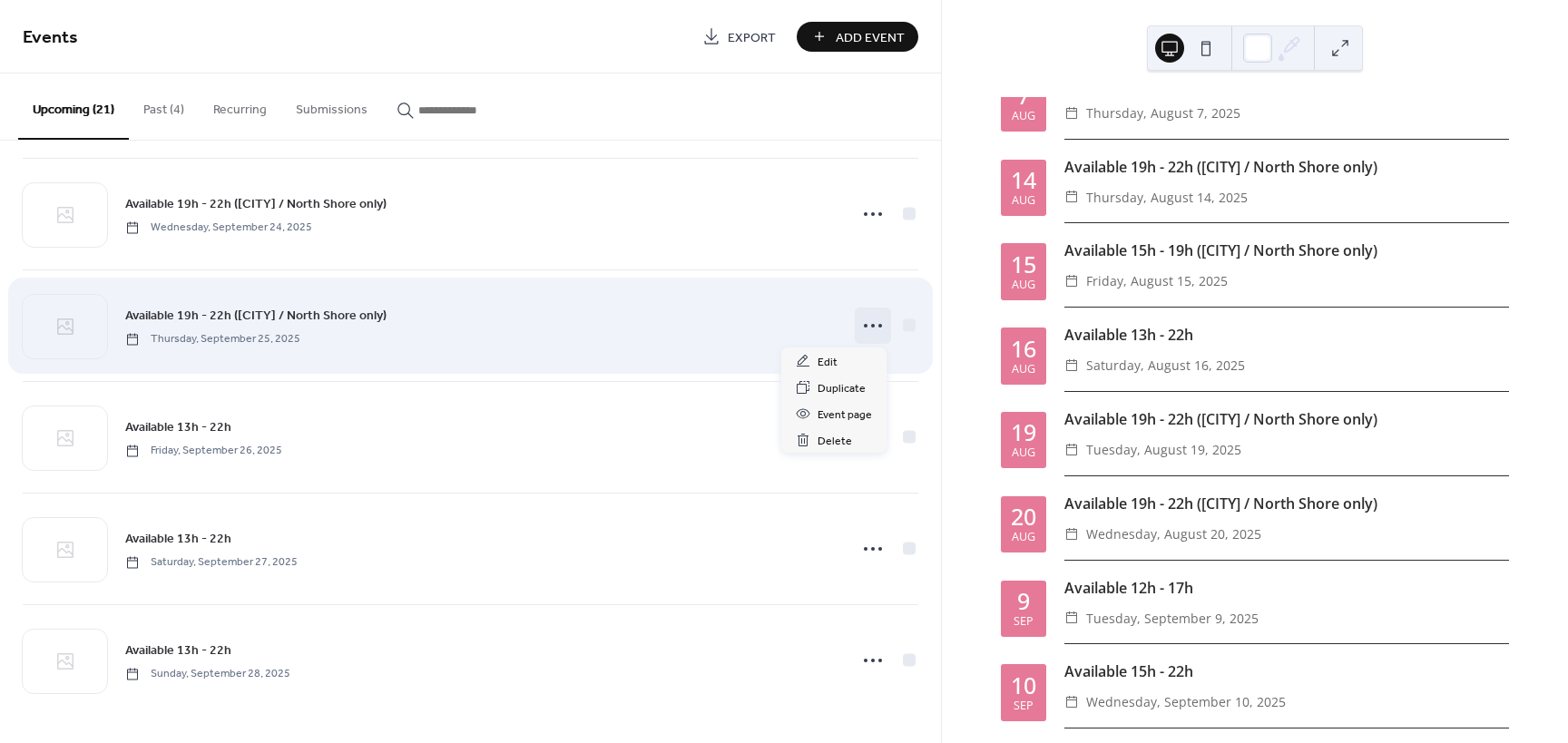 click 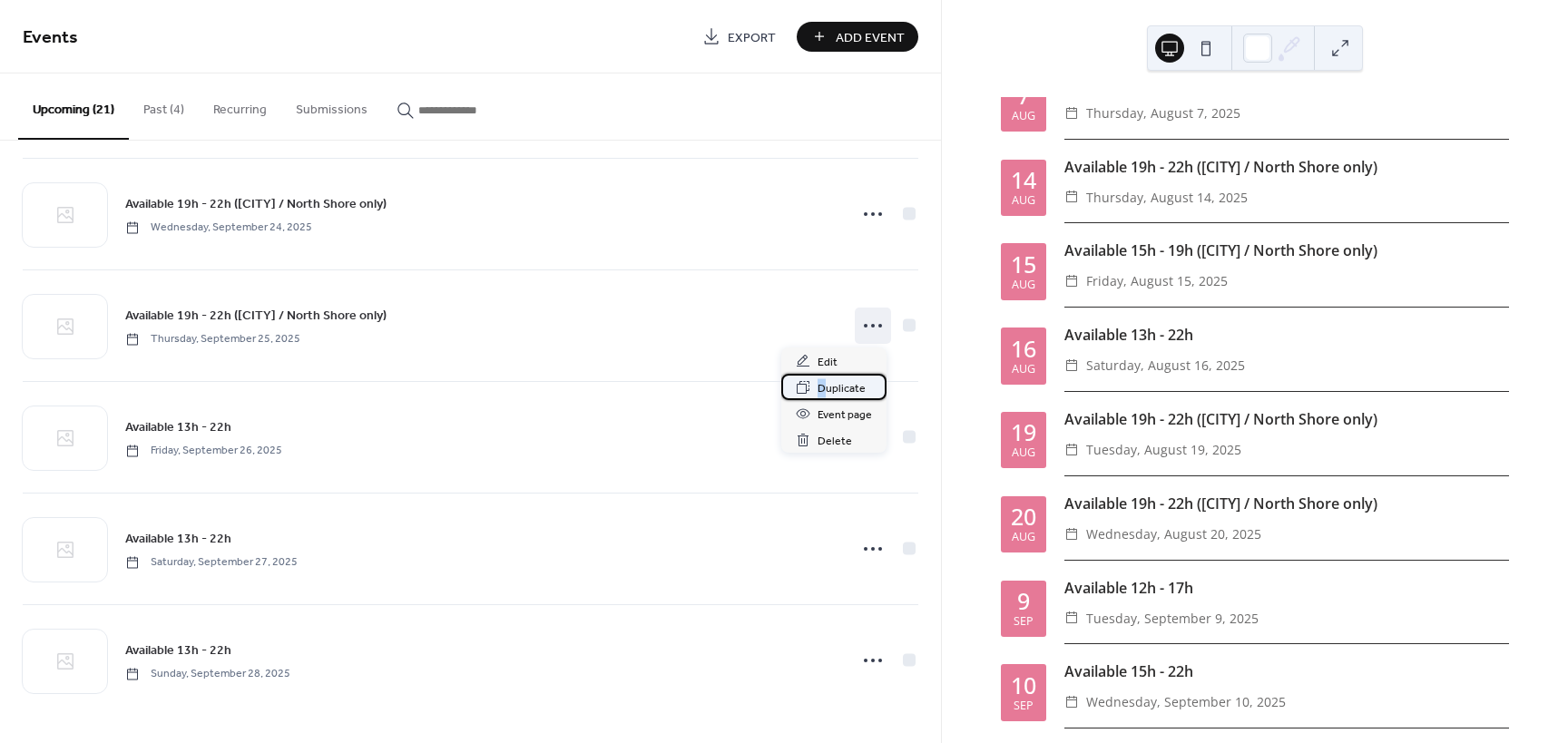 click on "Duplicate" at bounding box center (841, 388) 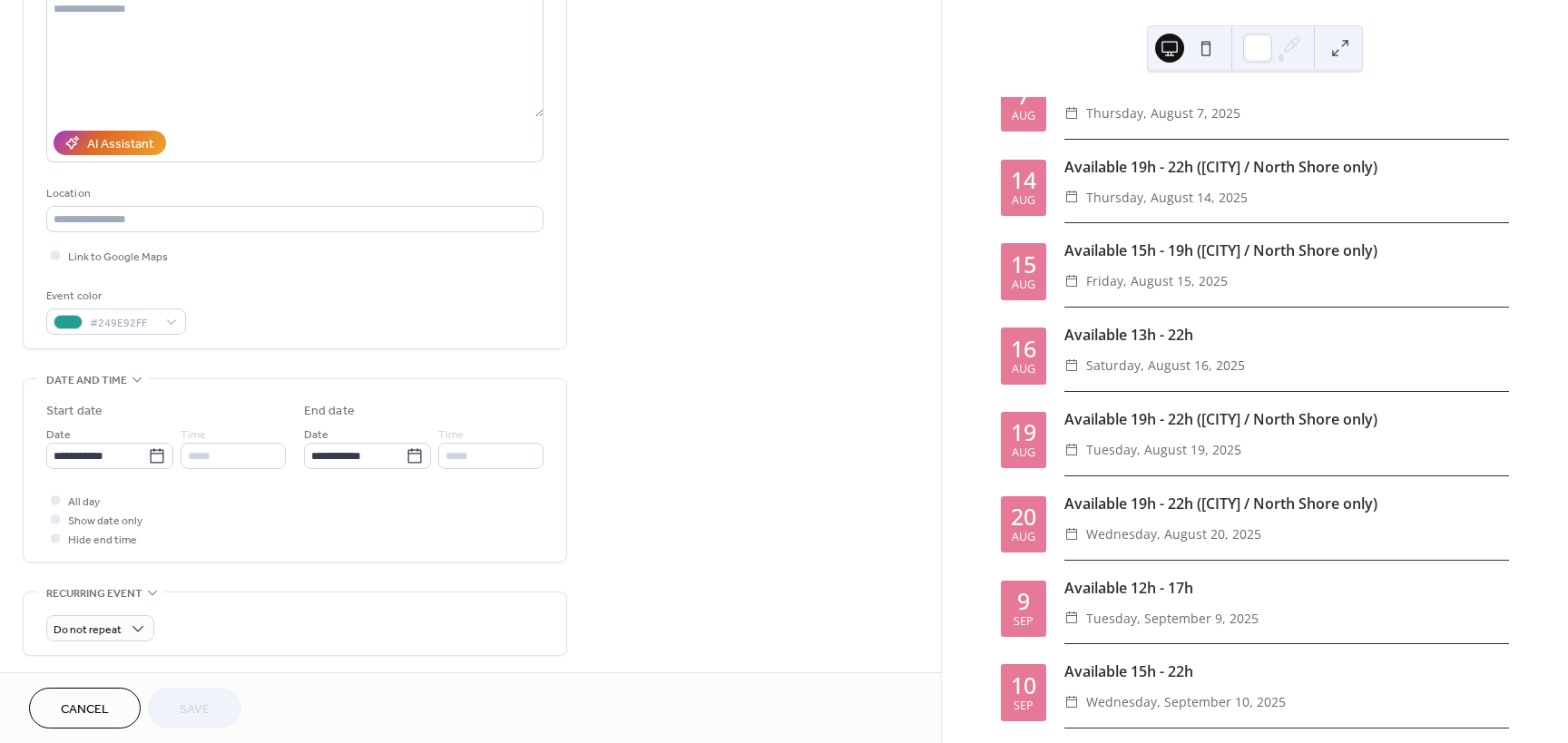 scroll, scrollTop: 242, scrollLeft: 0, axis: vertical 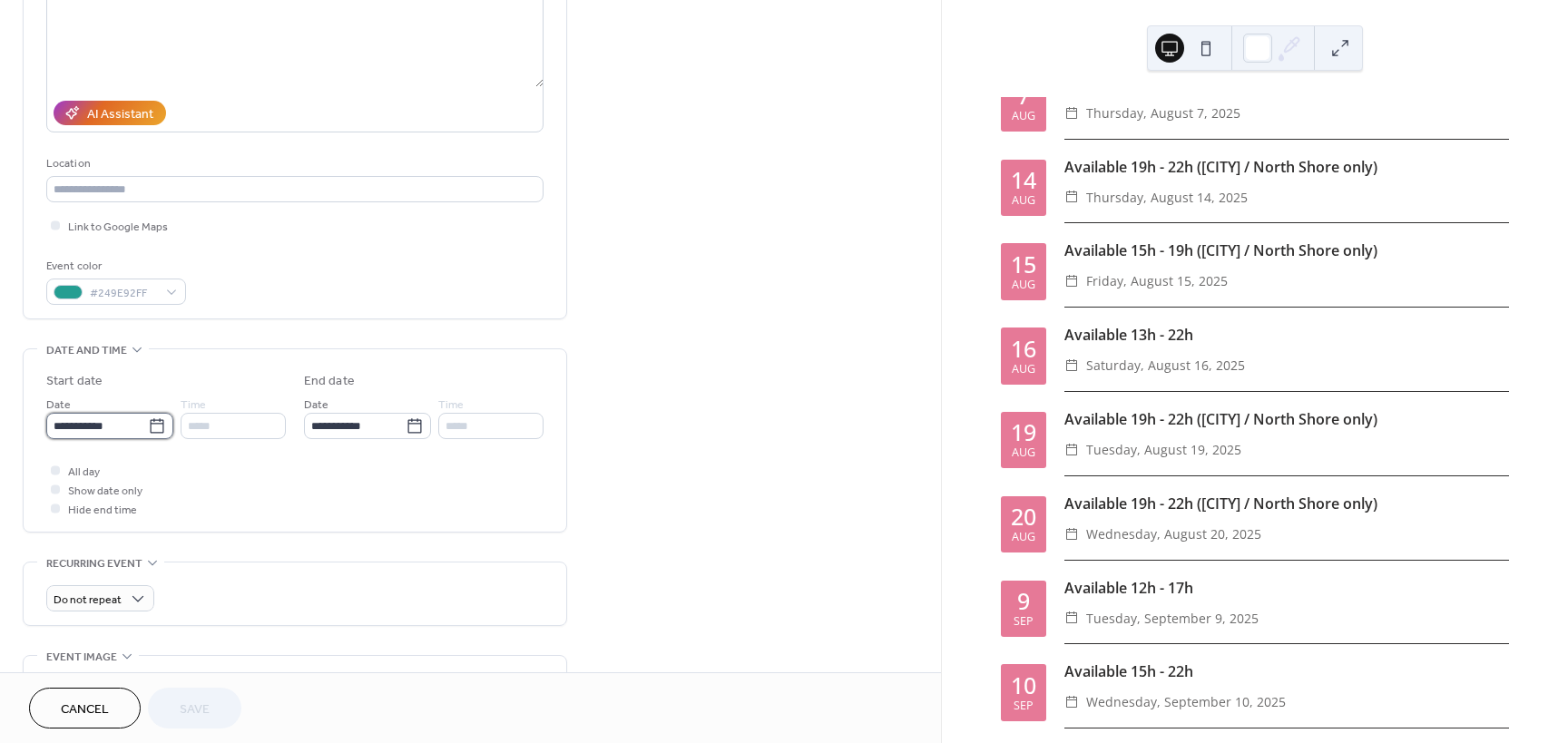 click on "**********" at bounding box center (97, 425) 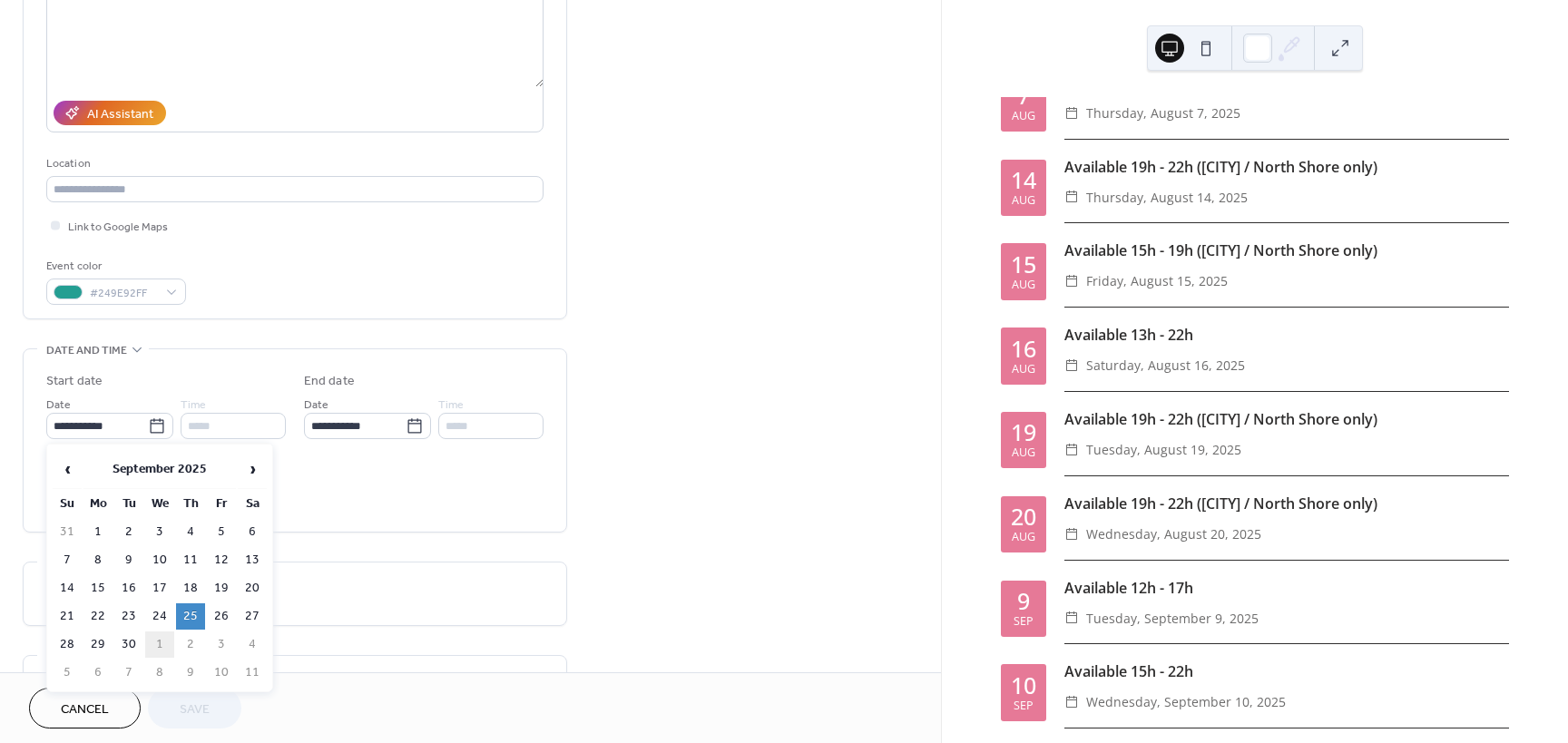 click on "1" at bounding box center [160, 644] 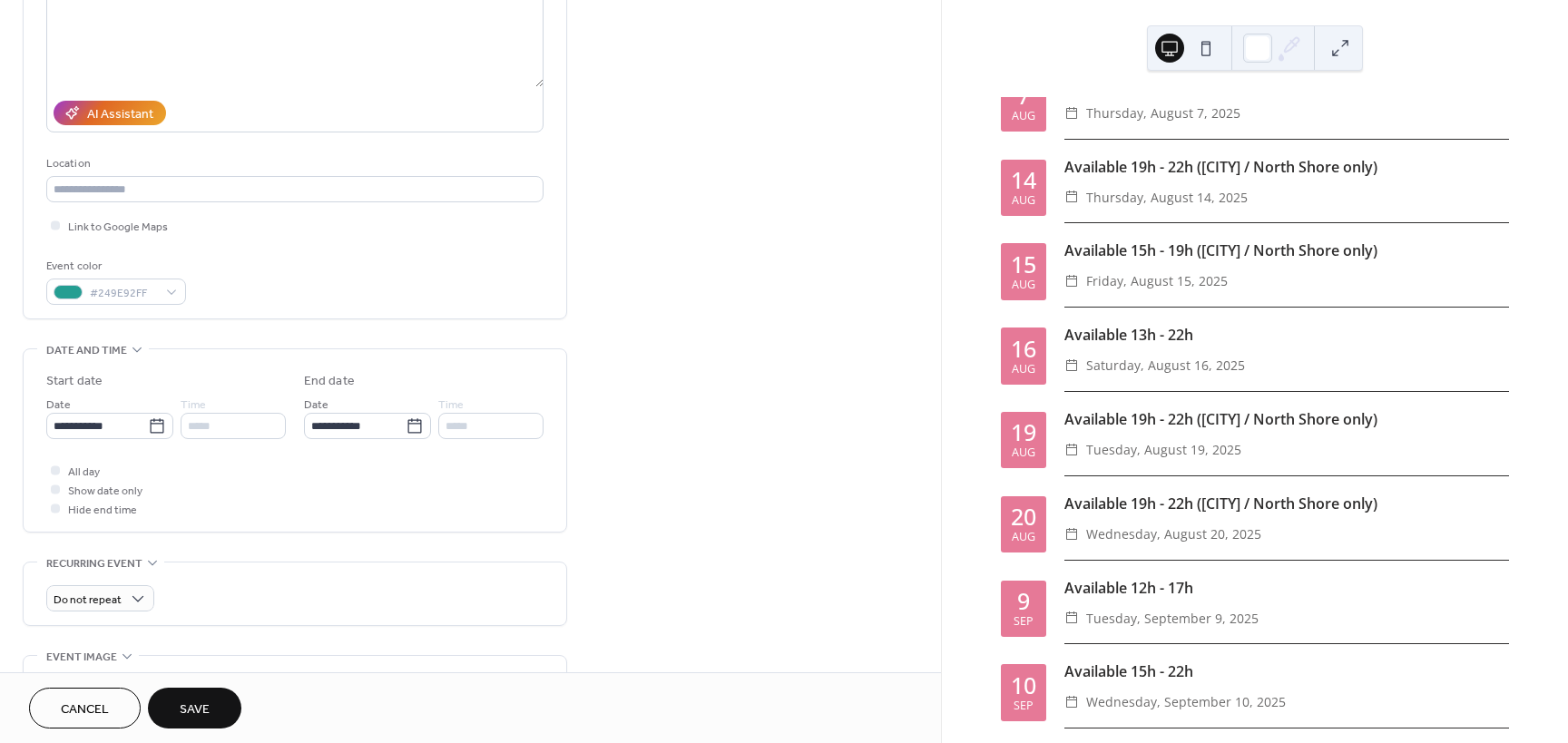 click on "Save" at bounding box center [194, 709] 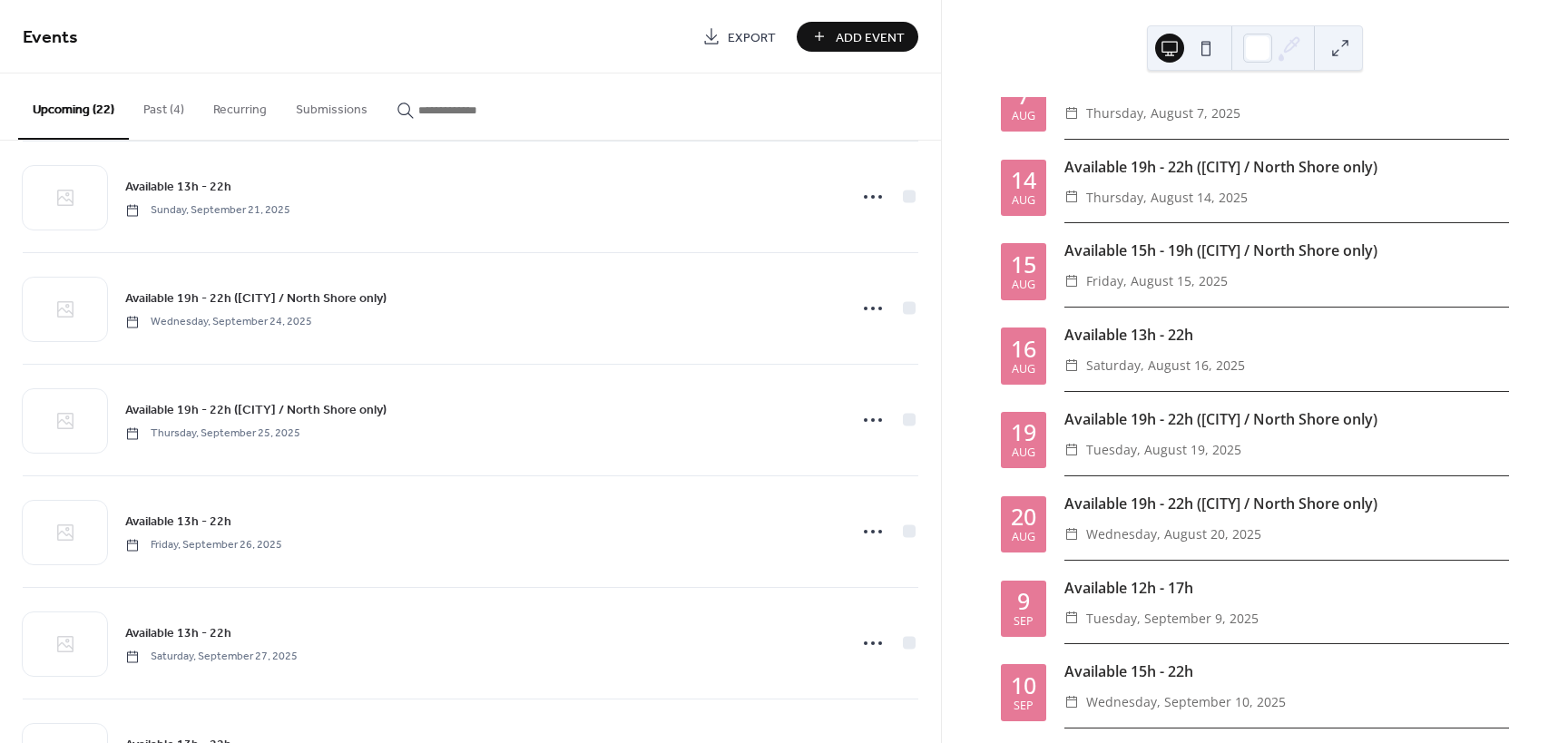 scroll, scrollTop: 1906, scrollLeft: 0, axis: vertical 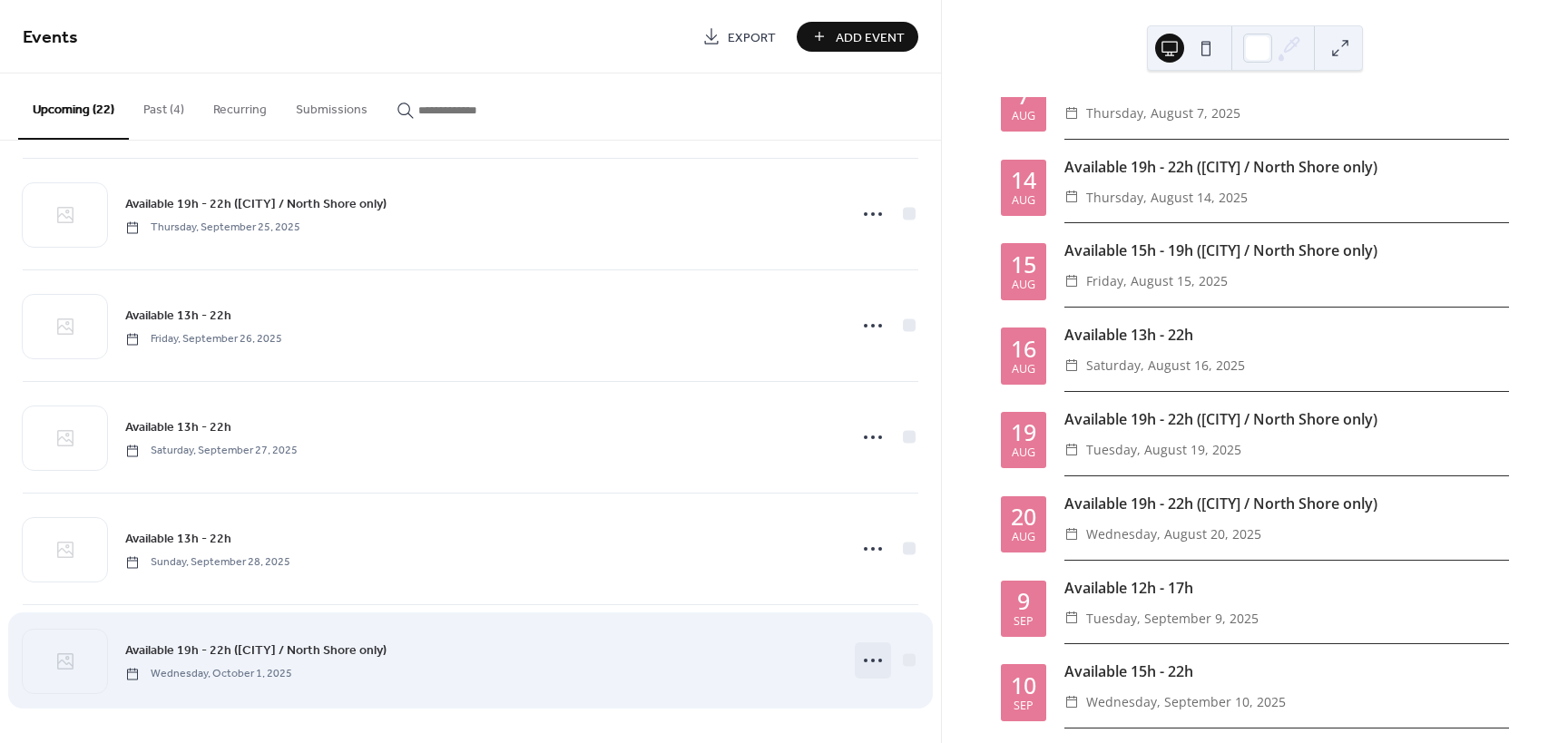 click 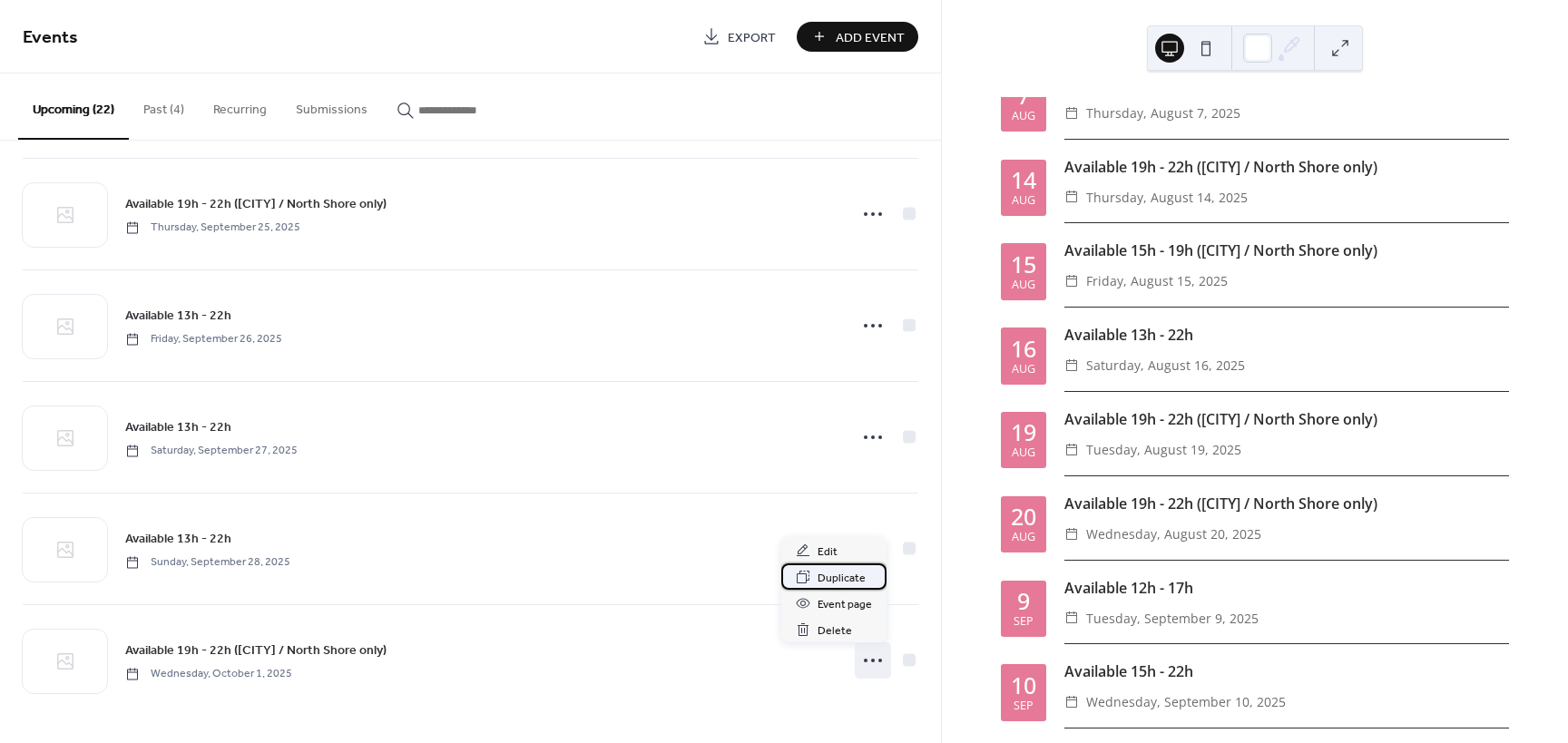 click on "Duplicate" at bounding box center [841, 578] 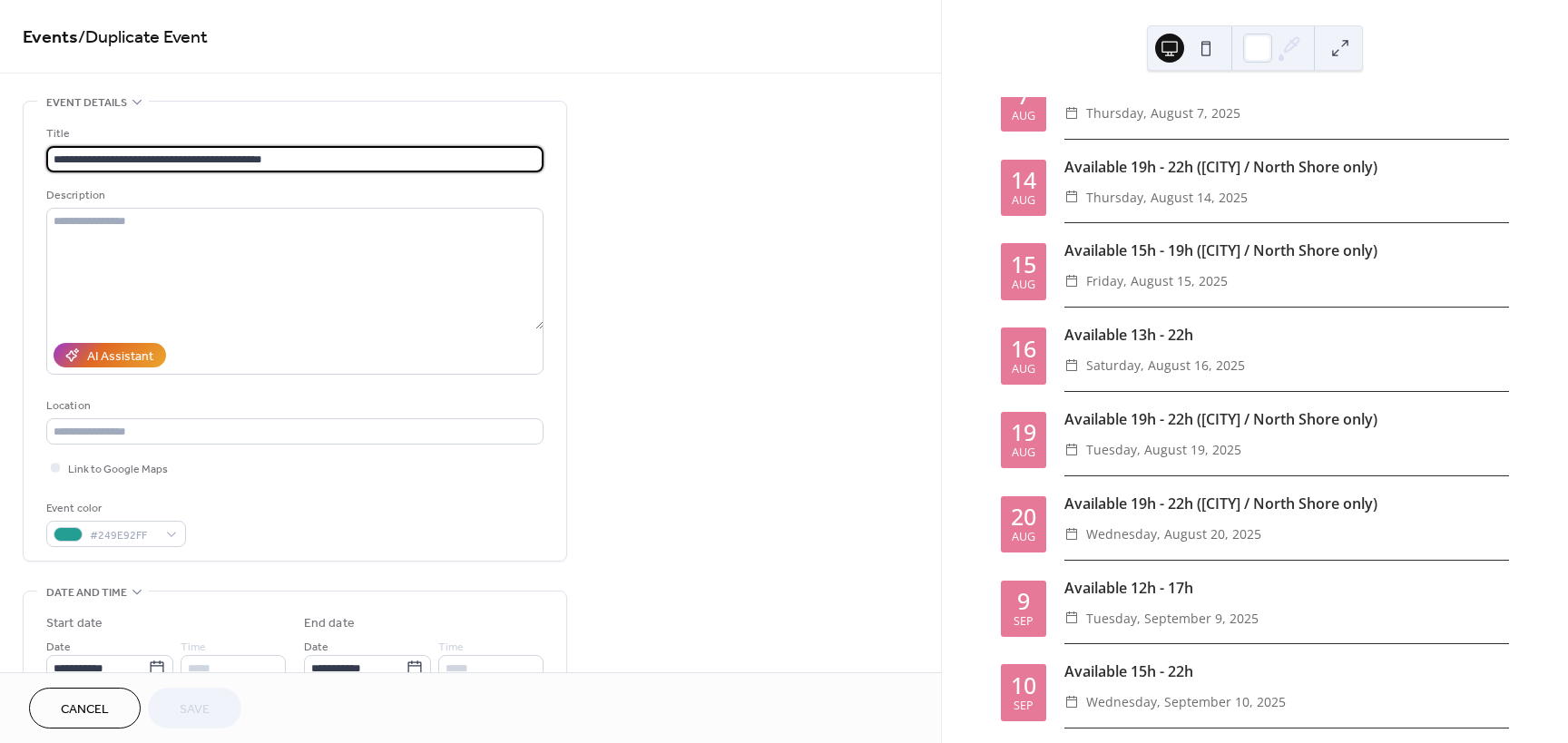 scroll, scrollTop: 533, scrollLeft: 0, axis: vertical 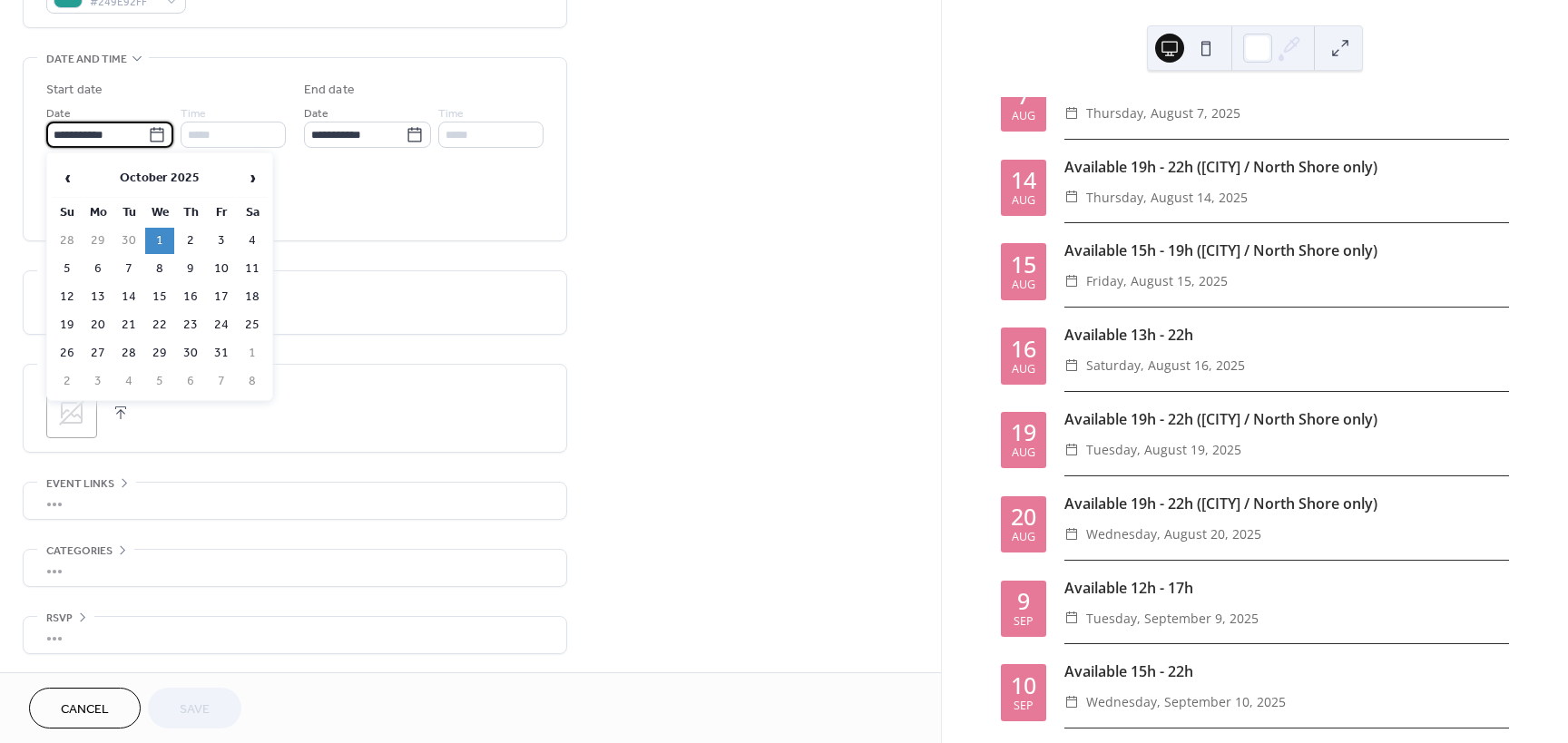 click on "**********" at bounding box center (97, 134) 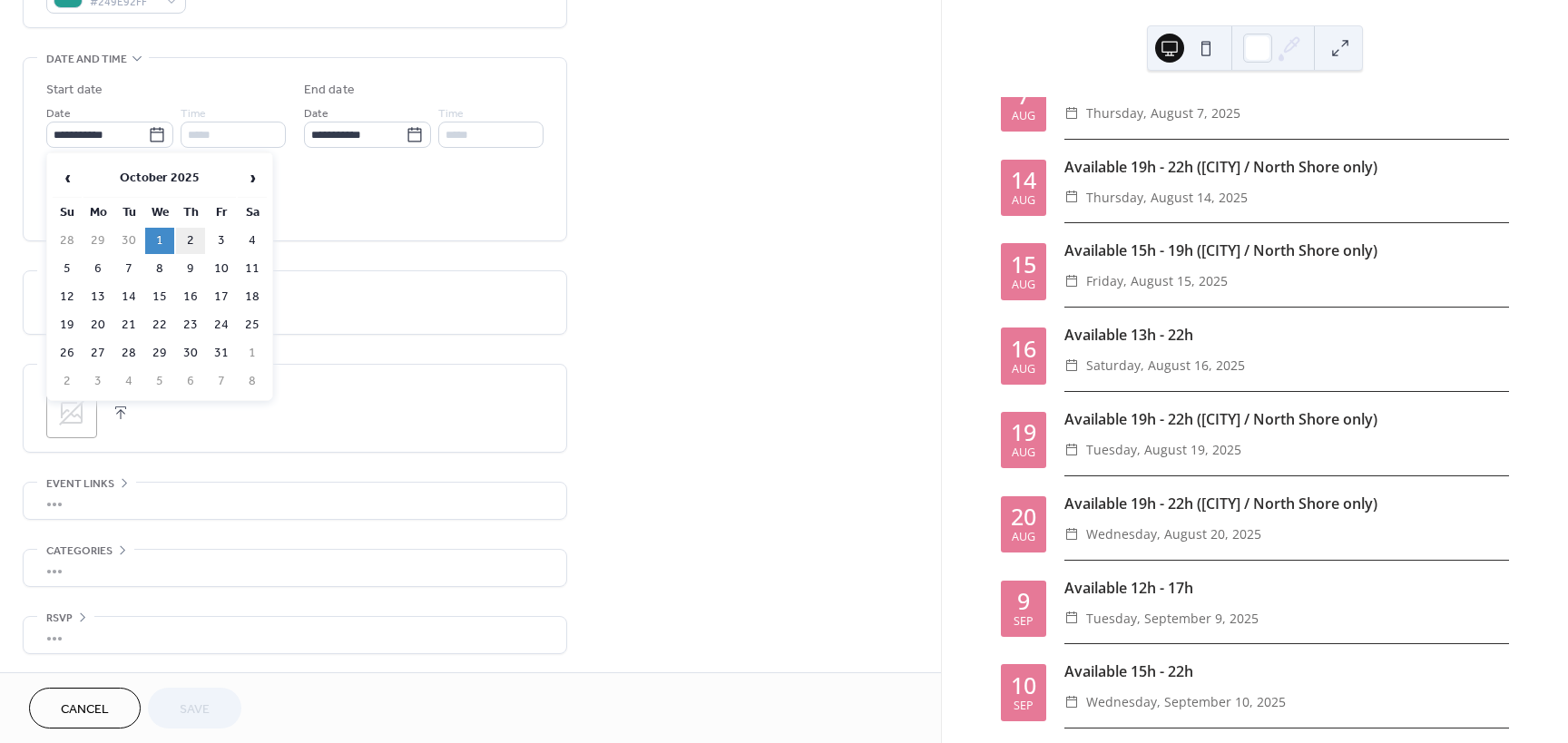 click on "2" at bounding box center (191, 240) 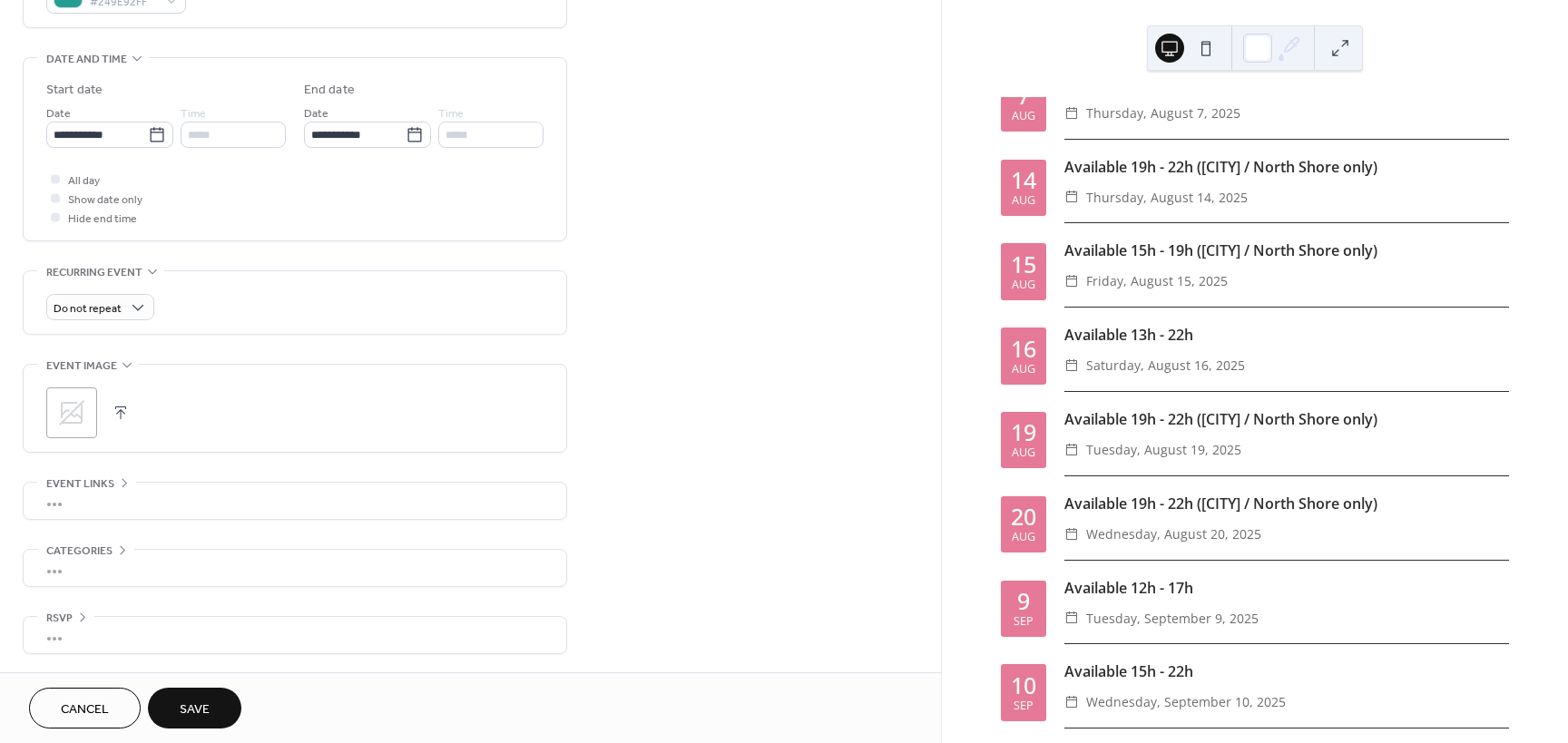 click on "Save" at bounding box center [194, 709] 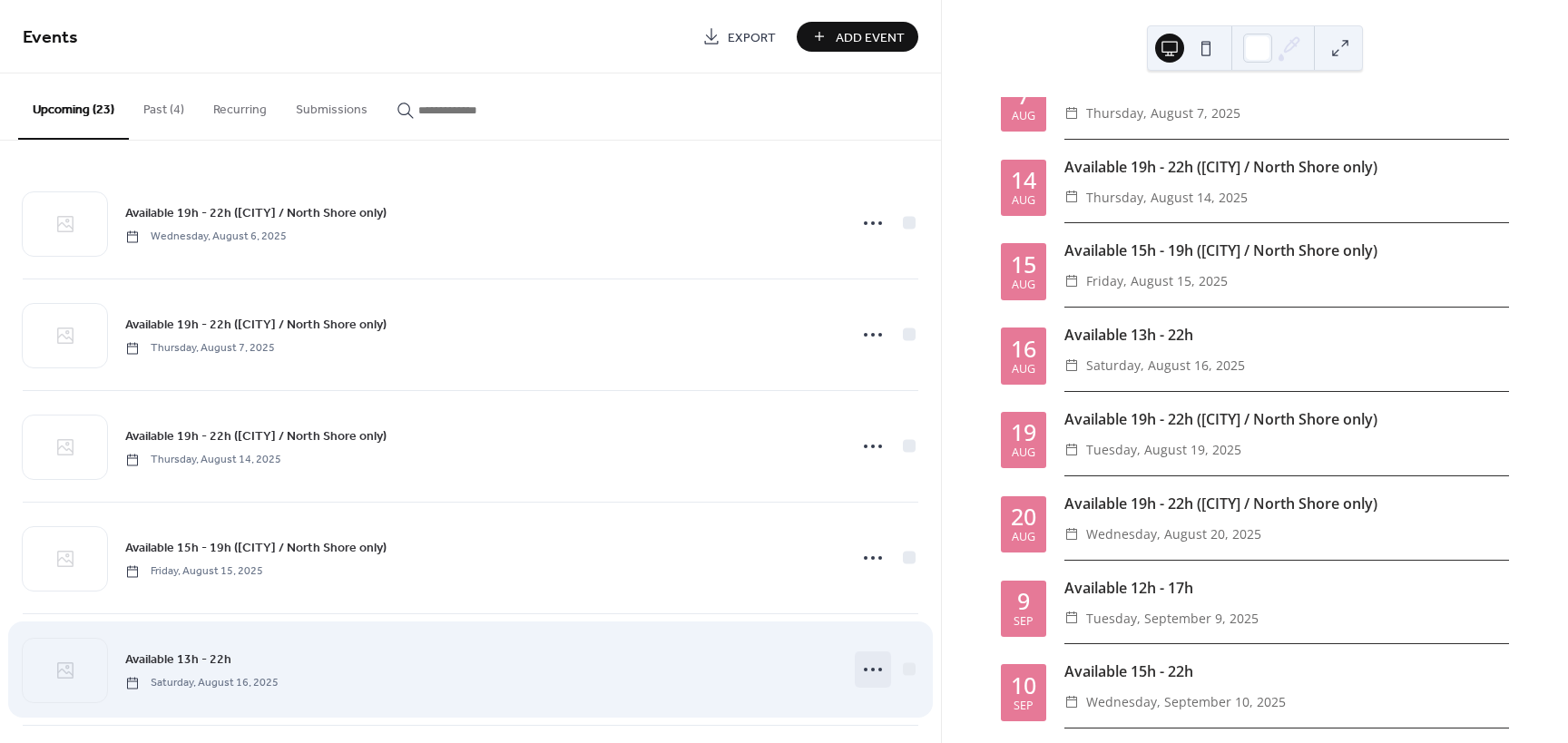 click 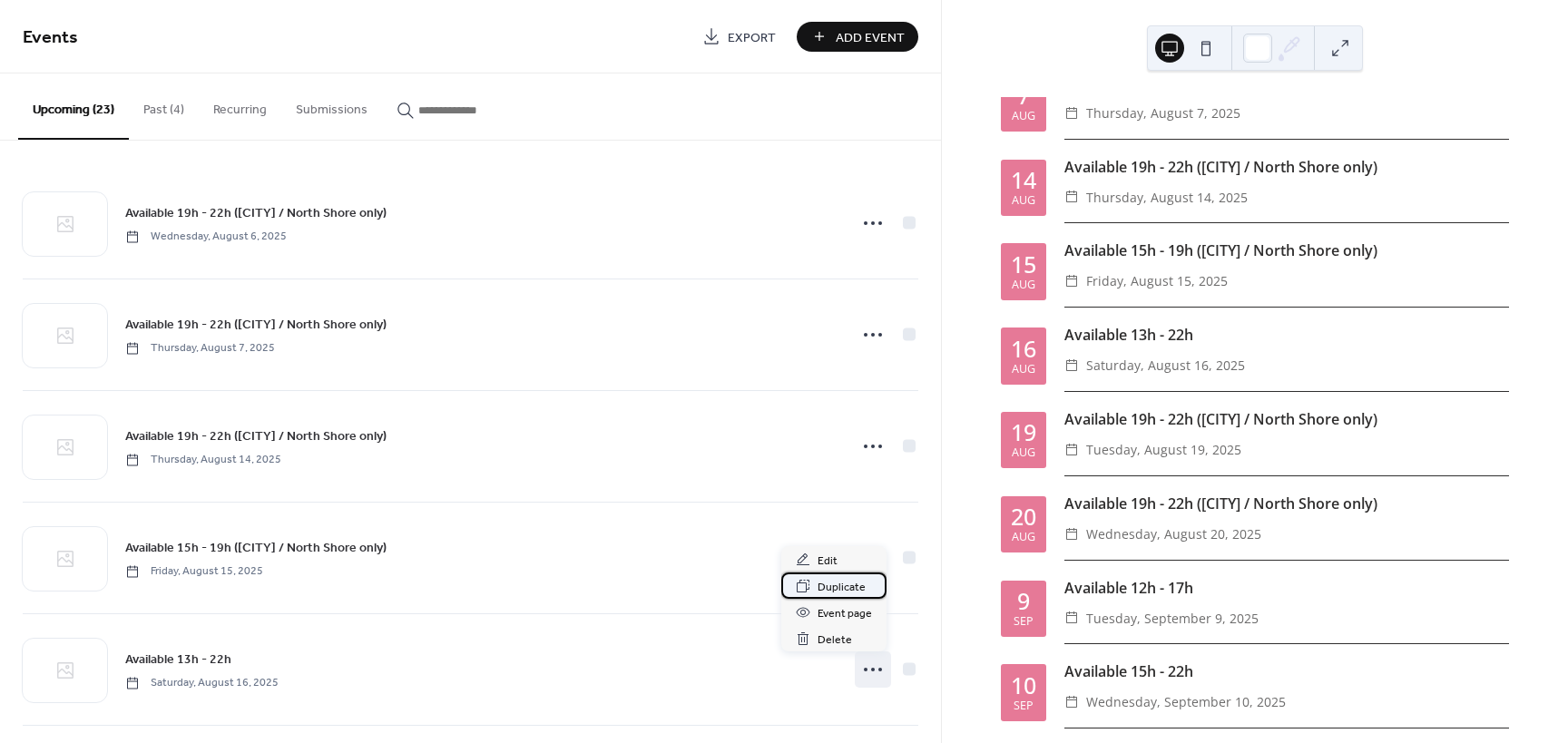 click on "Duplicate" at bounding box center (841, 587) 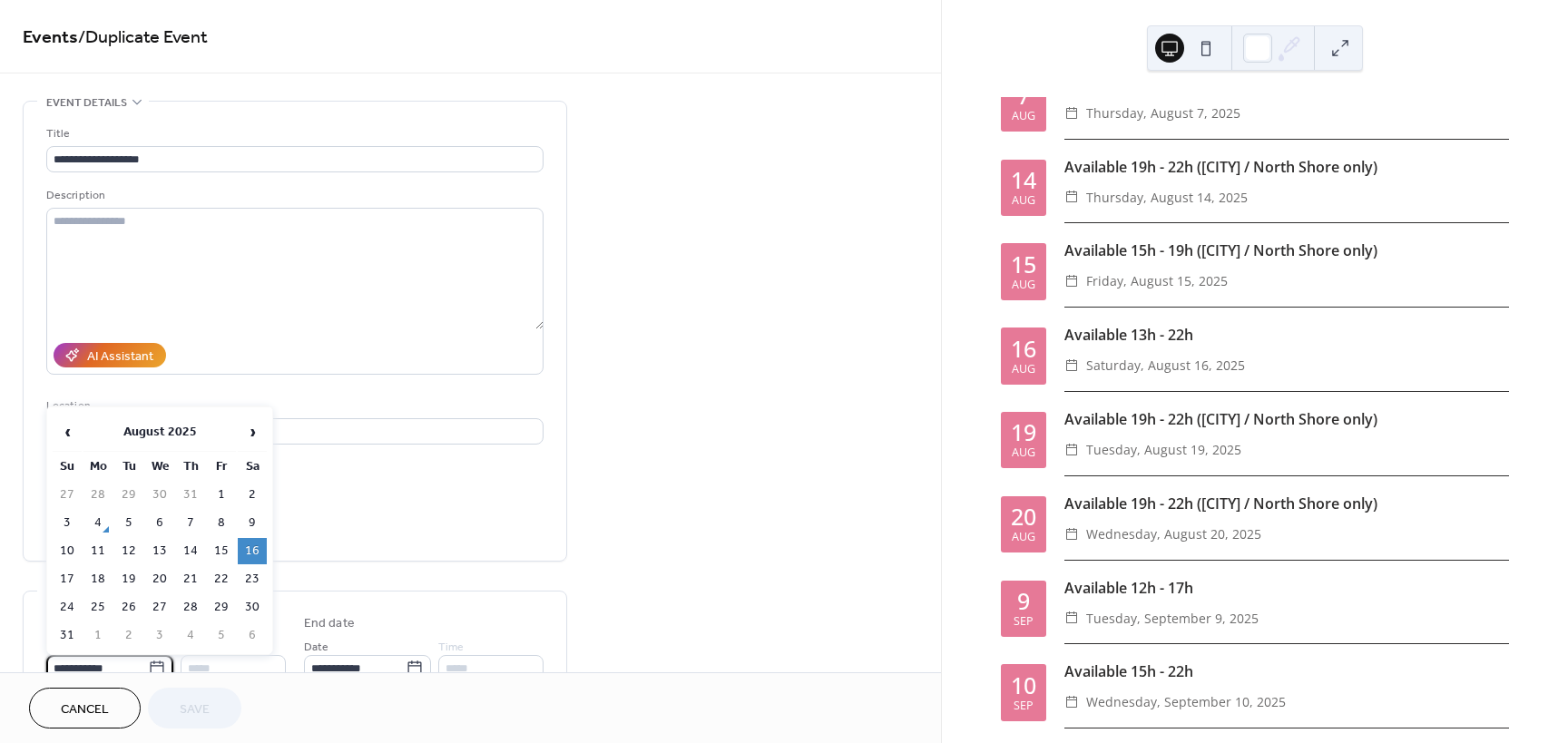 click on "**********" at bounding box center (97, 668) 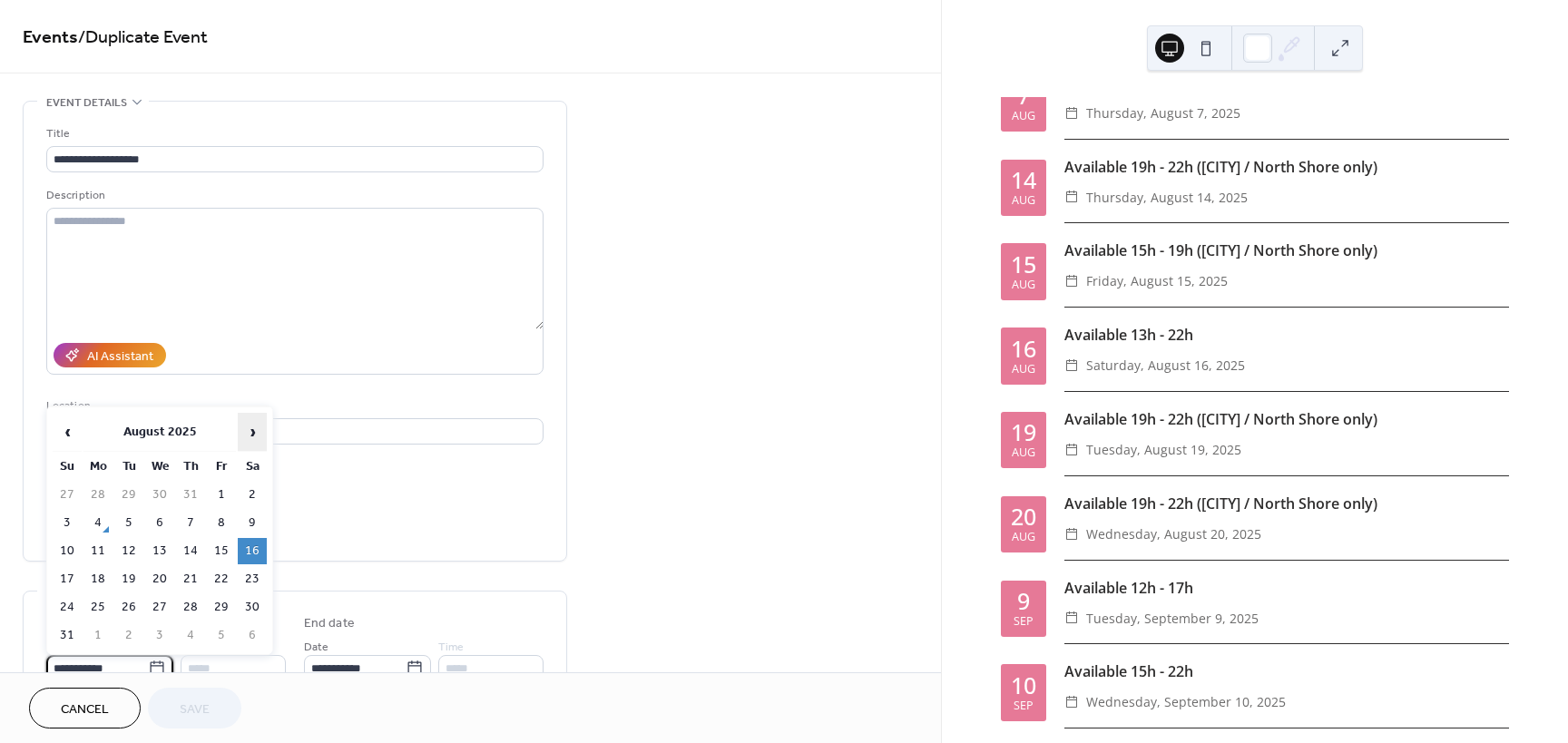 click on "›" at bounding box center (252, 432) 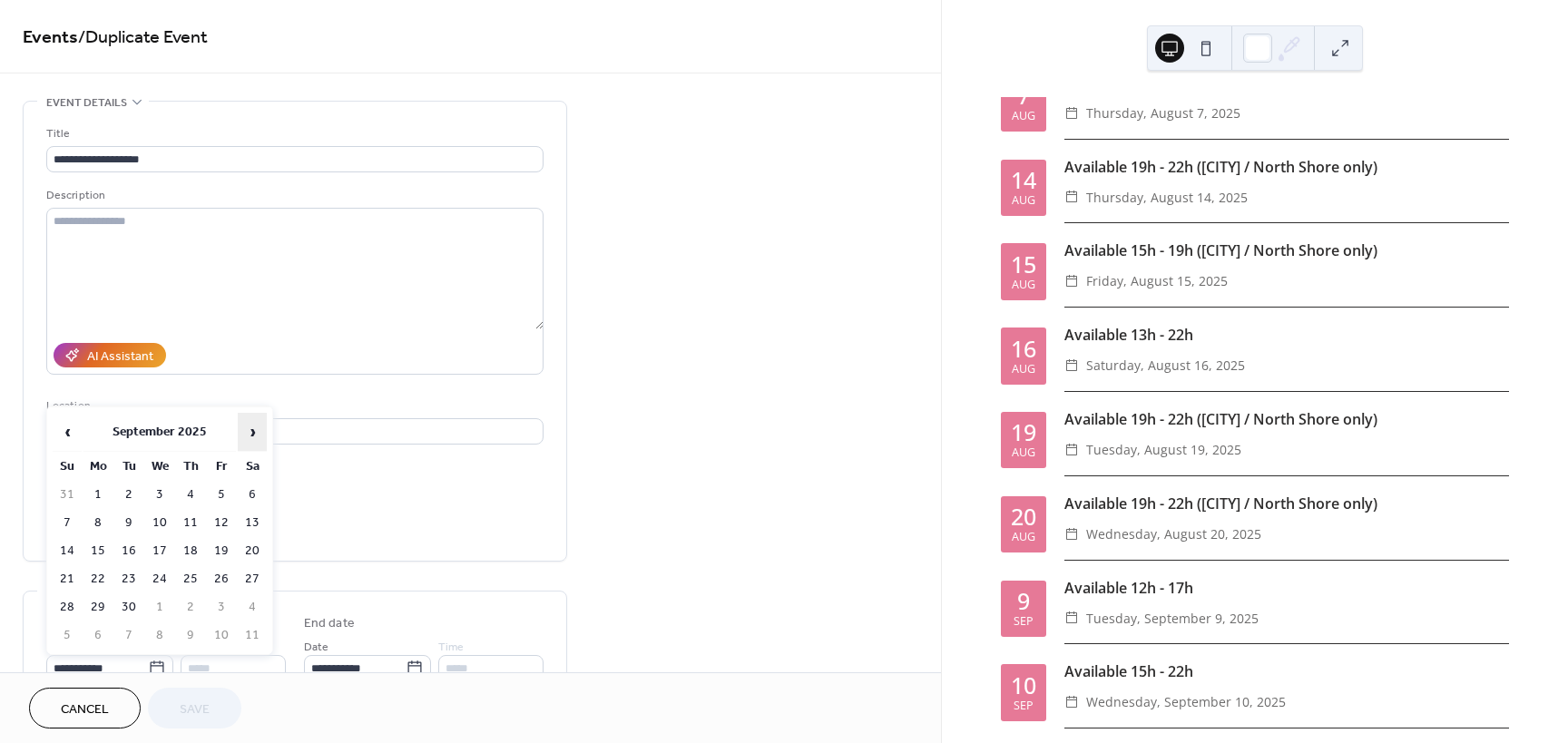 click on "›" at bounding box center (252, 432) 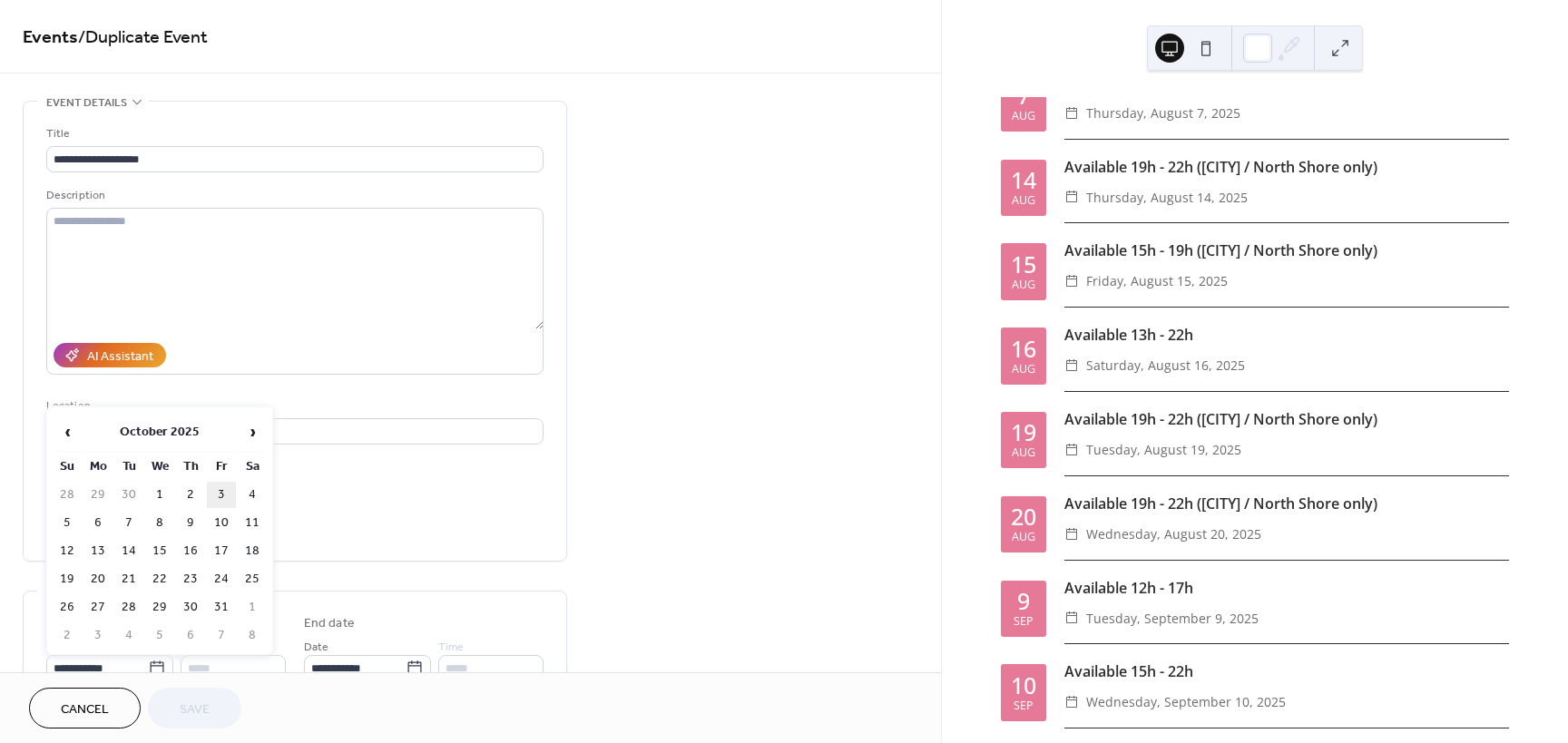 click on "3" at bounding box center (221, 494) 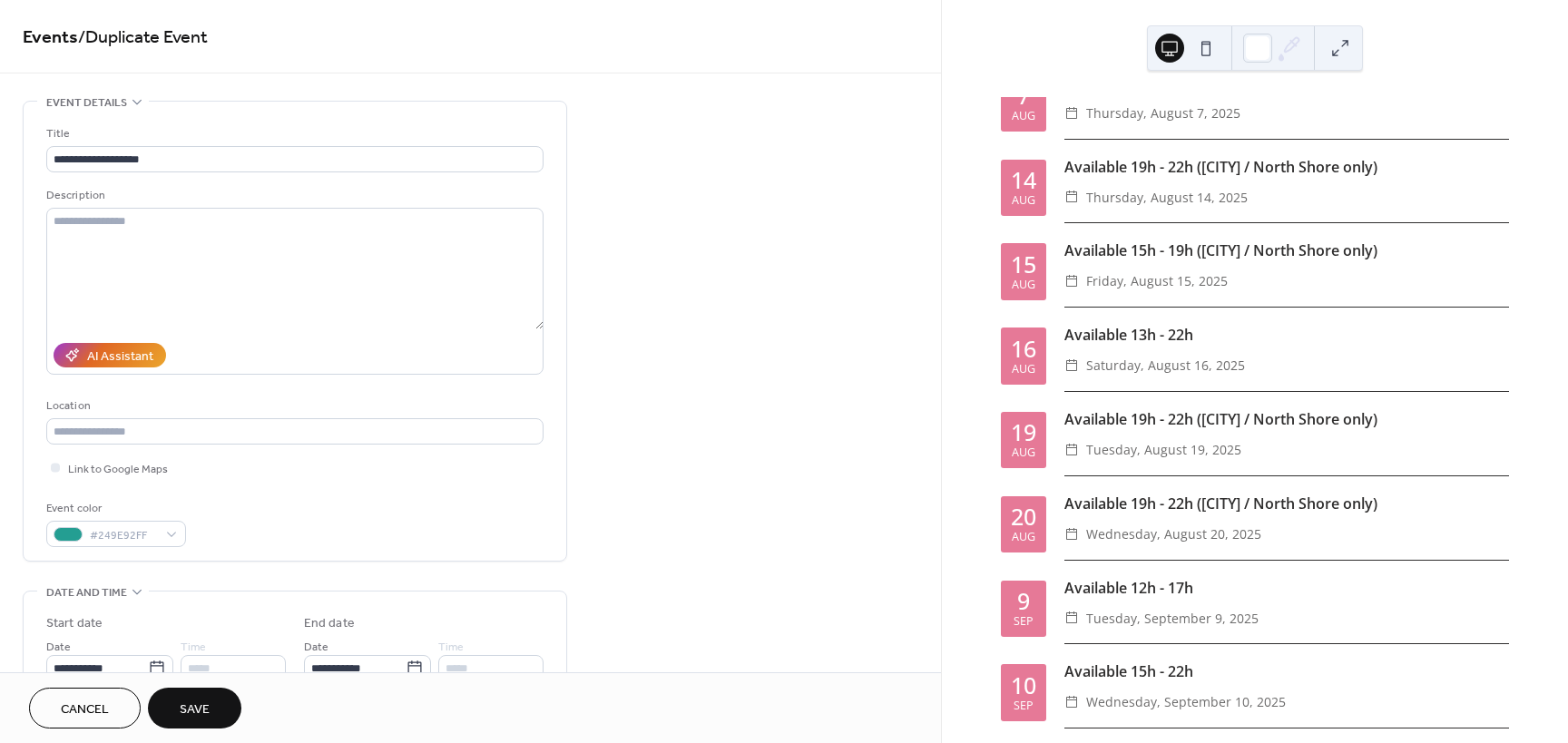 type on "**********" 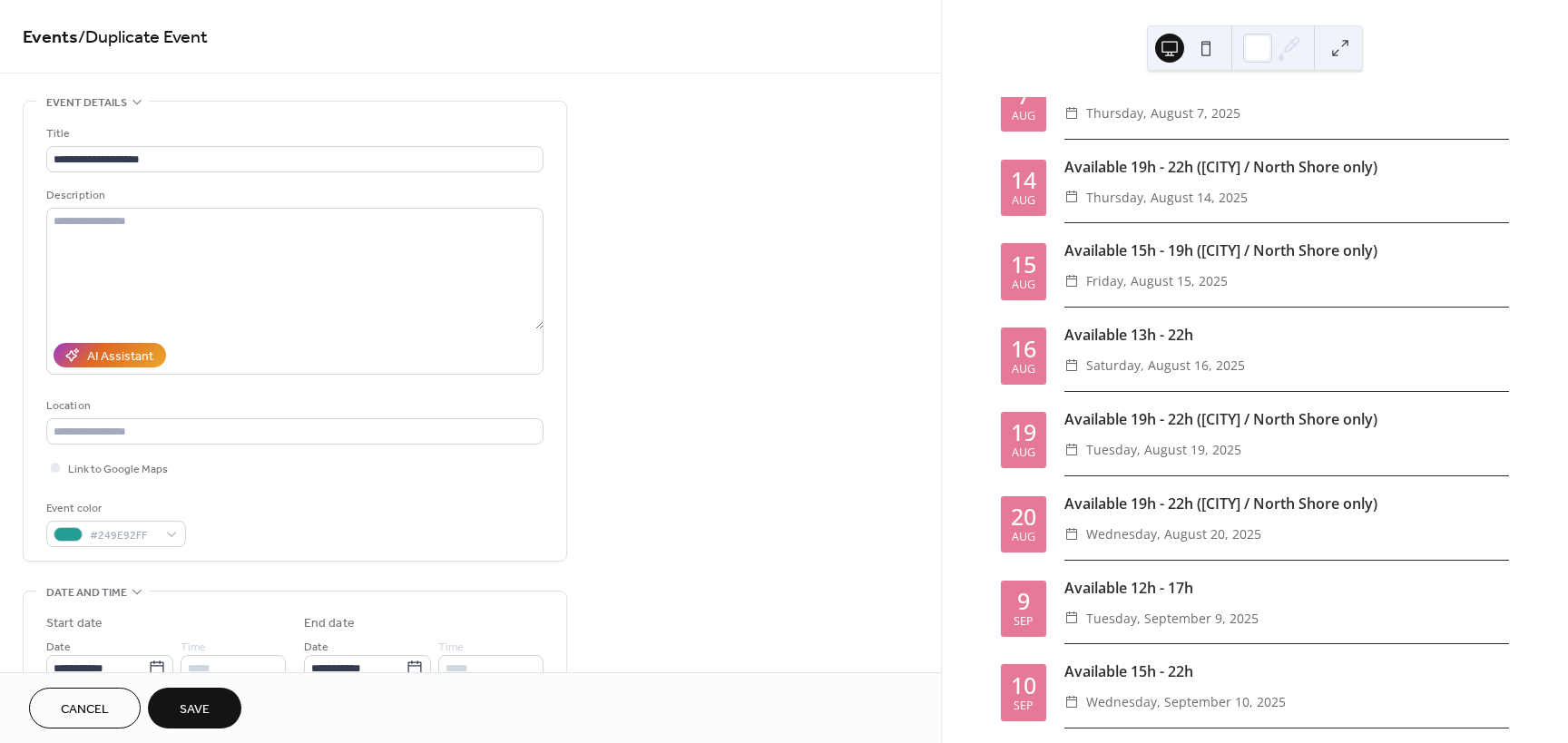 type on "**********" 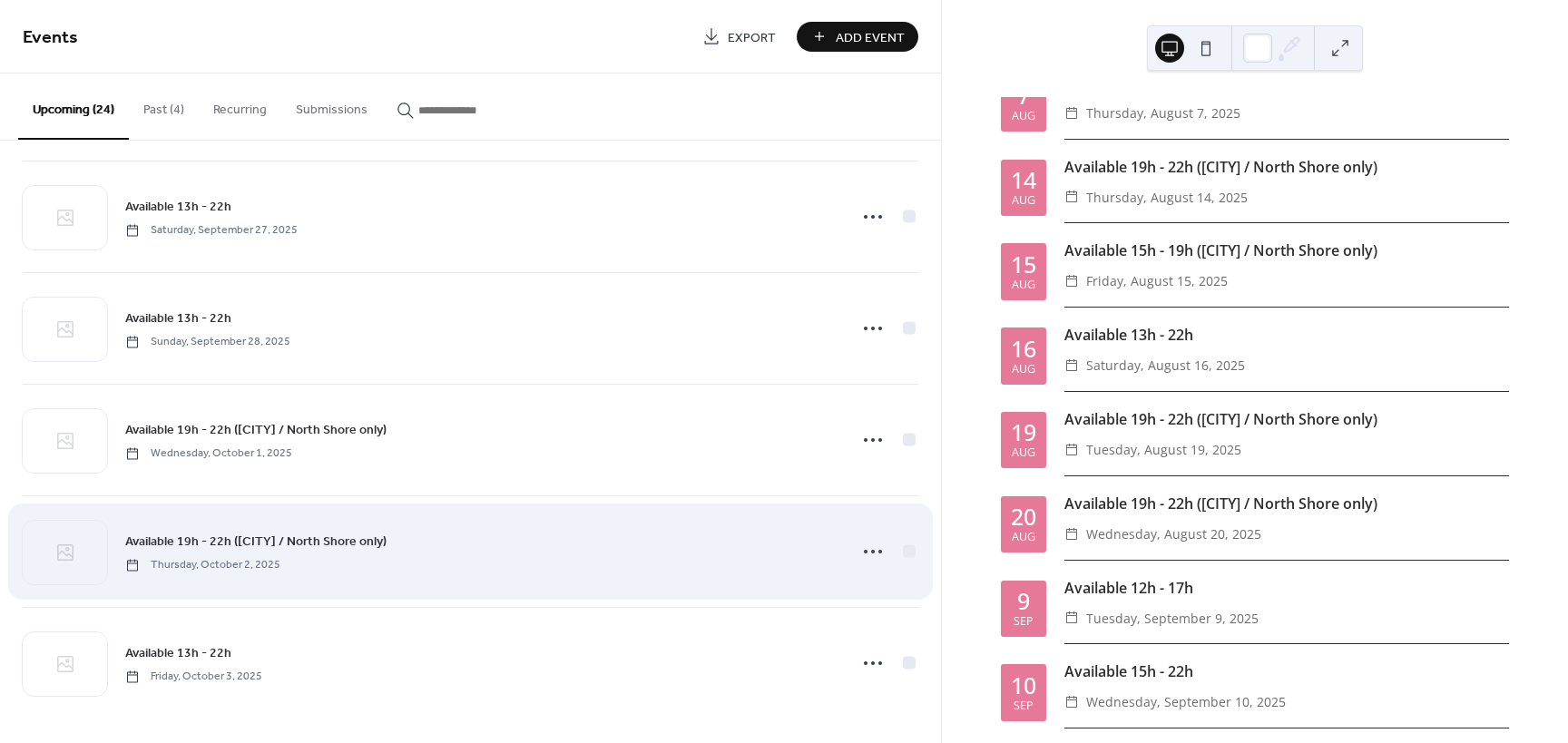 scroll, scrollTop: 2129, scrollLeft: 0, axis: vertical 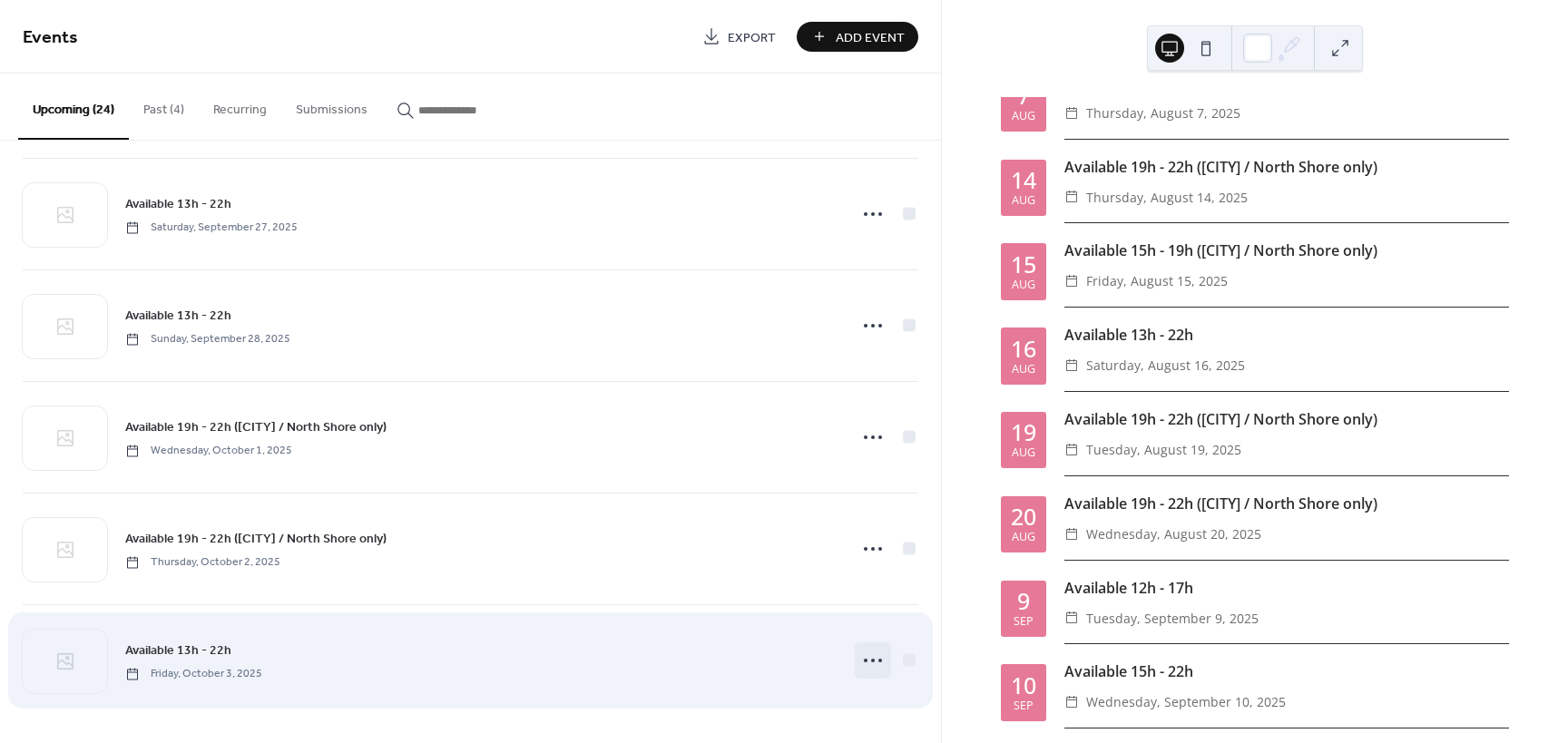 click 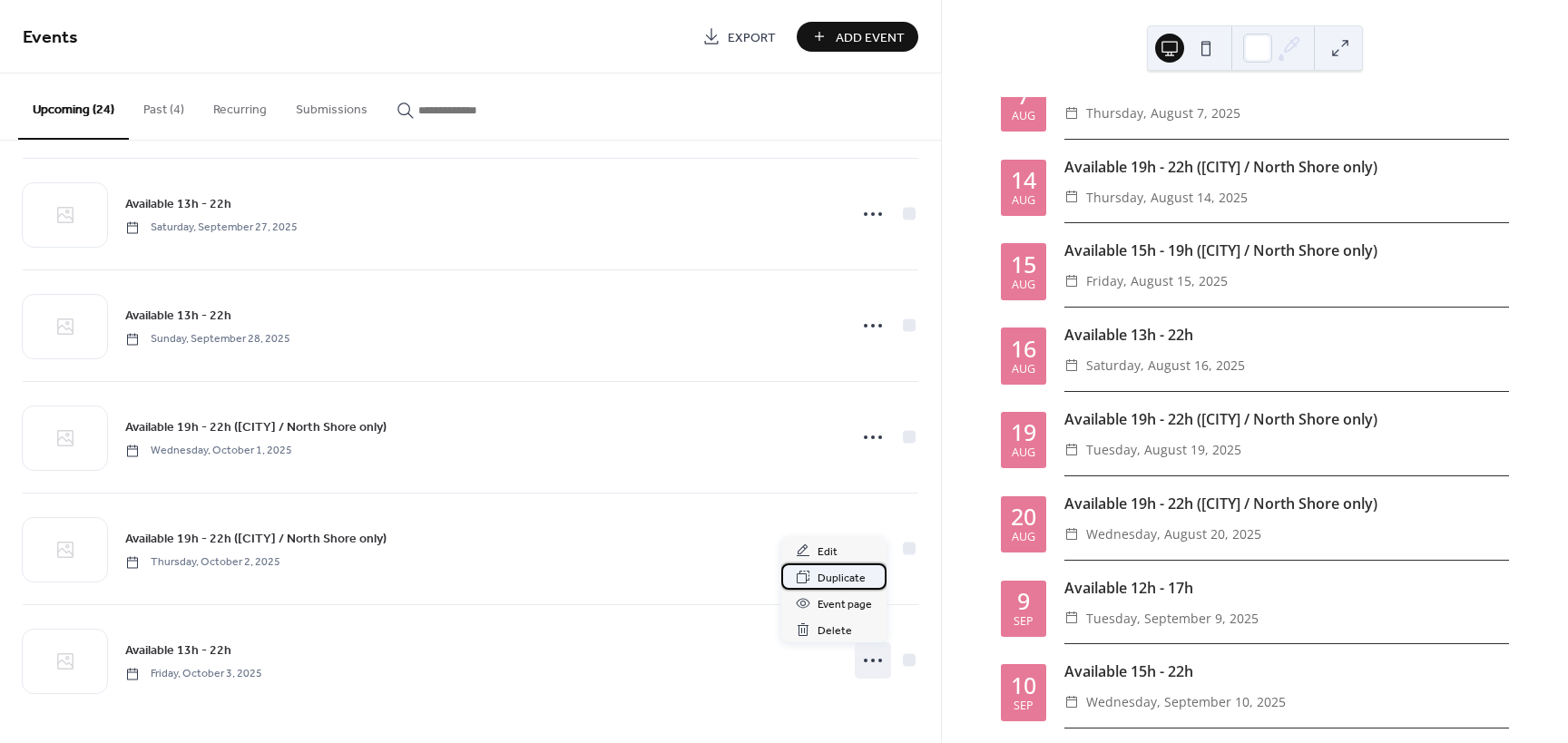 click on "Duplicate" at bounding box center (841, 578) 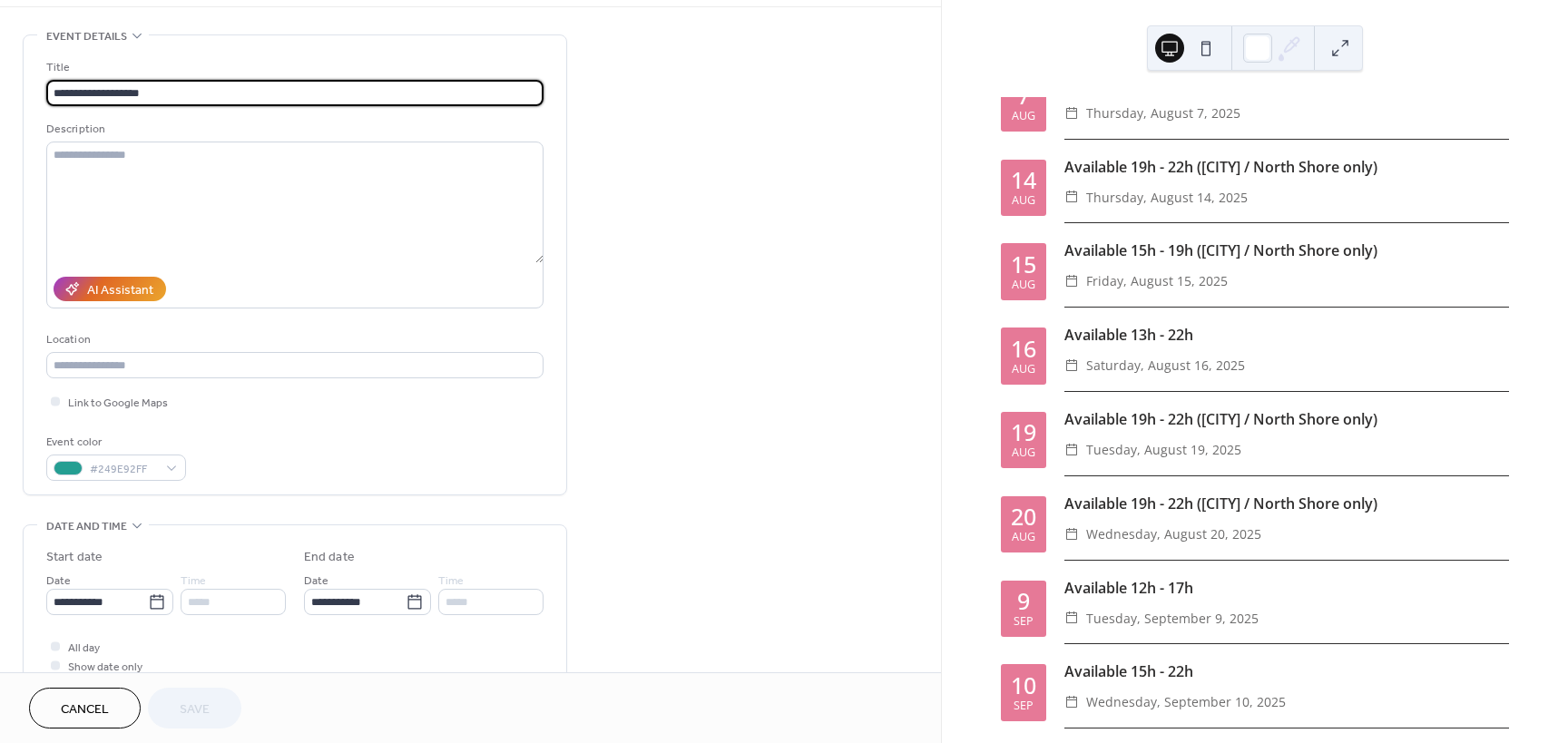 scroll, scrollTop: 121, scrollLeft: 0, axis: vertical 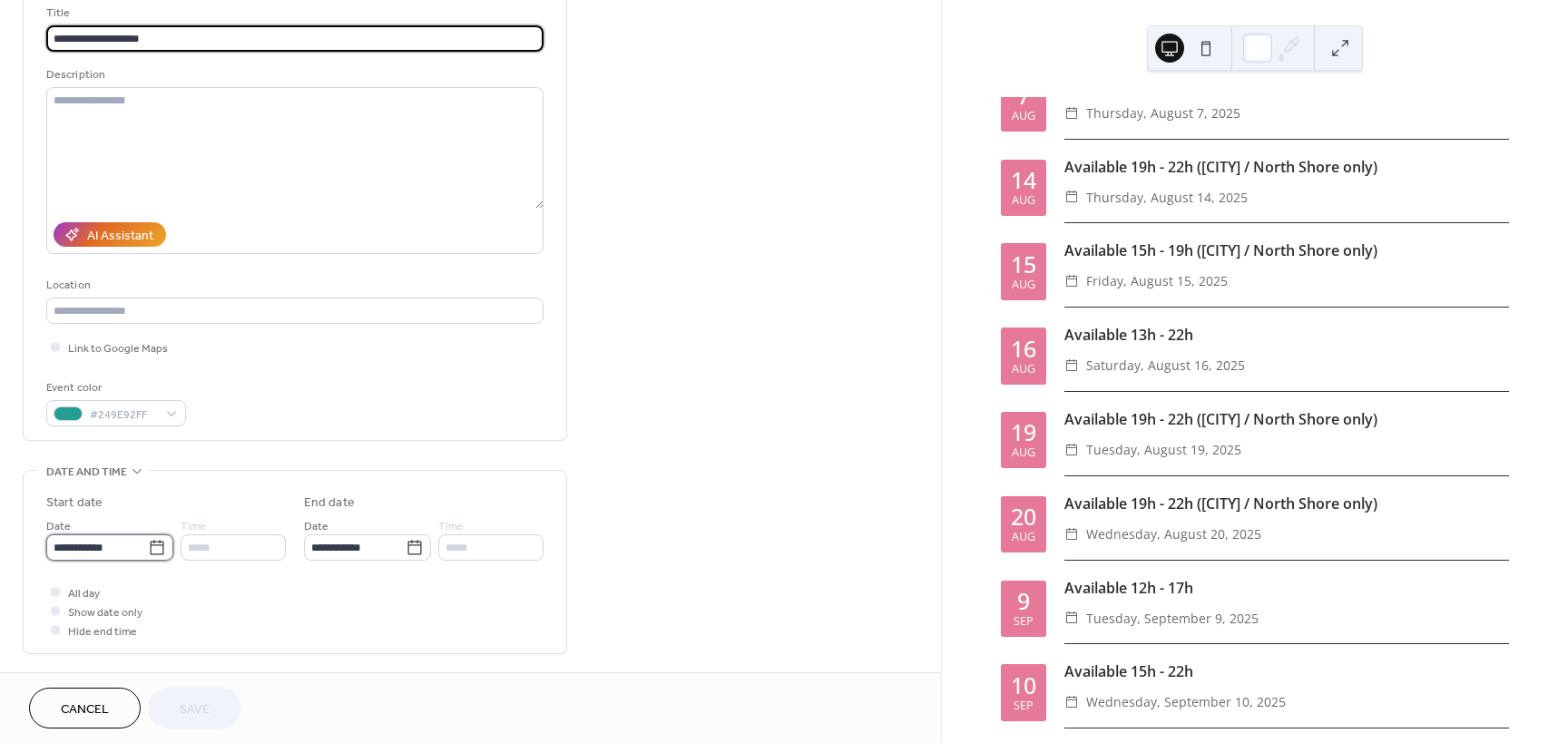 click on "**********" at bounding box center [97, 547] 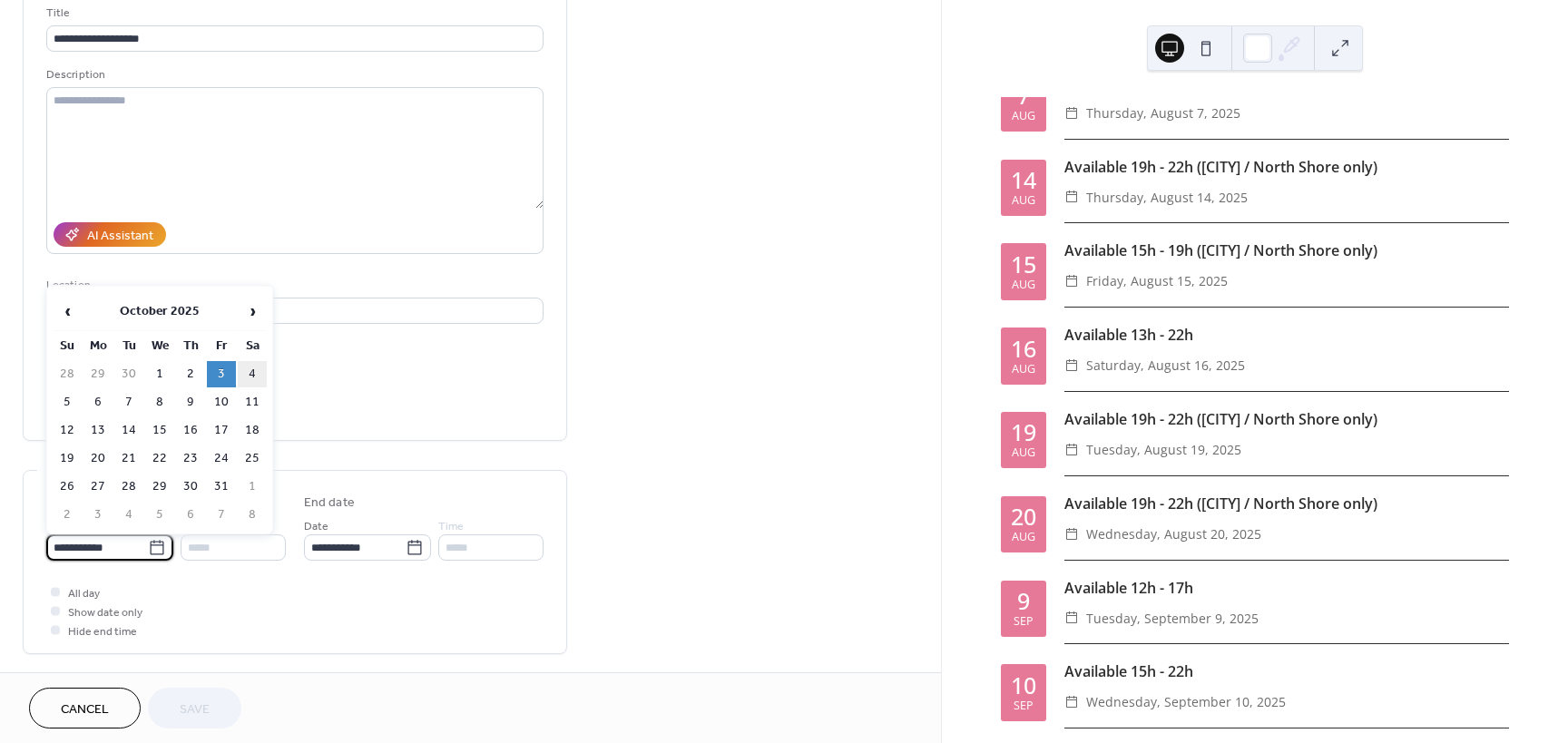 click on "4" at bounding box center [252, 374] 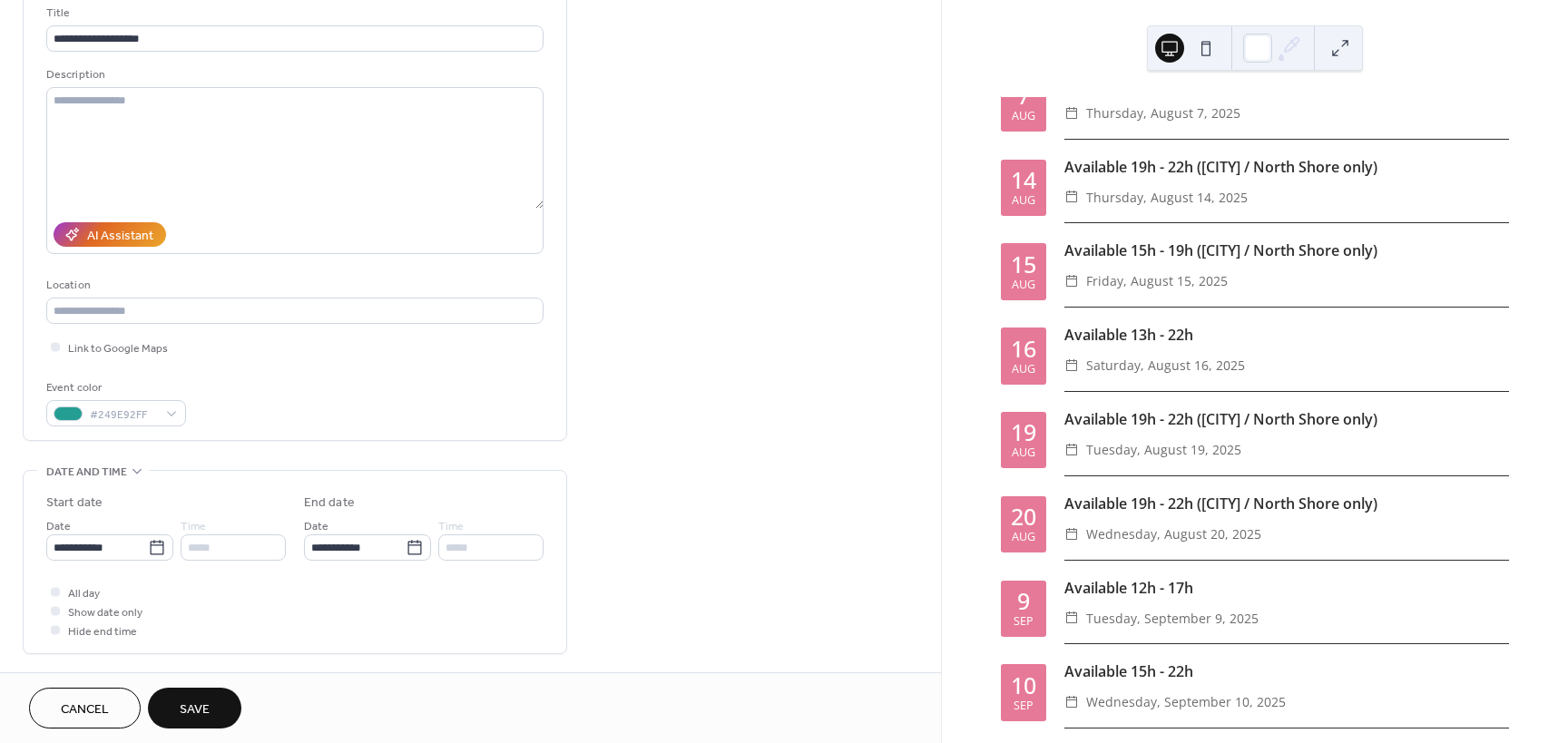 click on "Save" at bounding box center [194, 709] 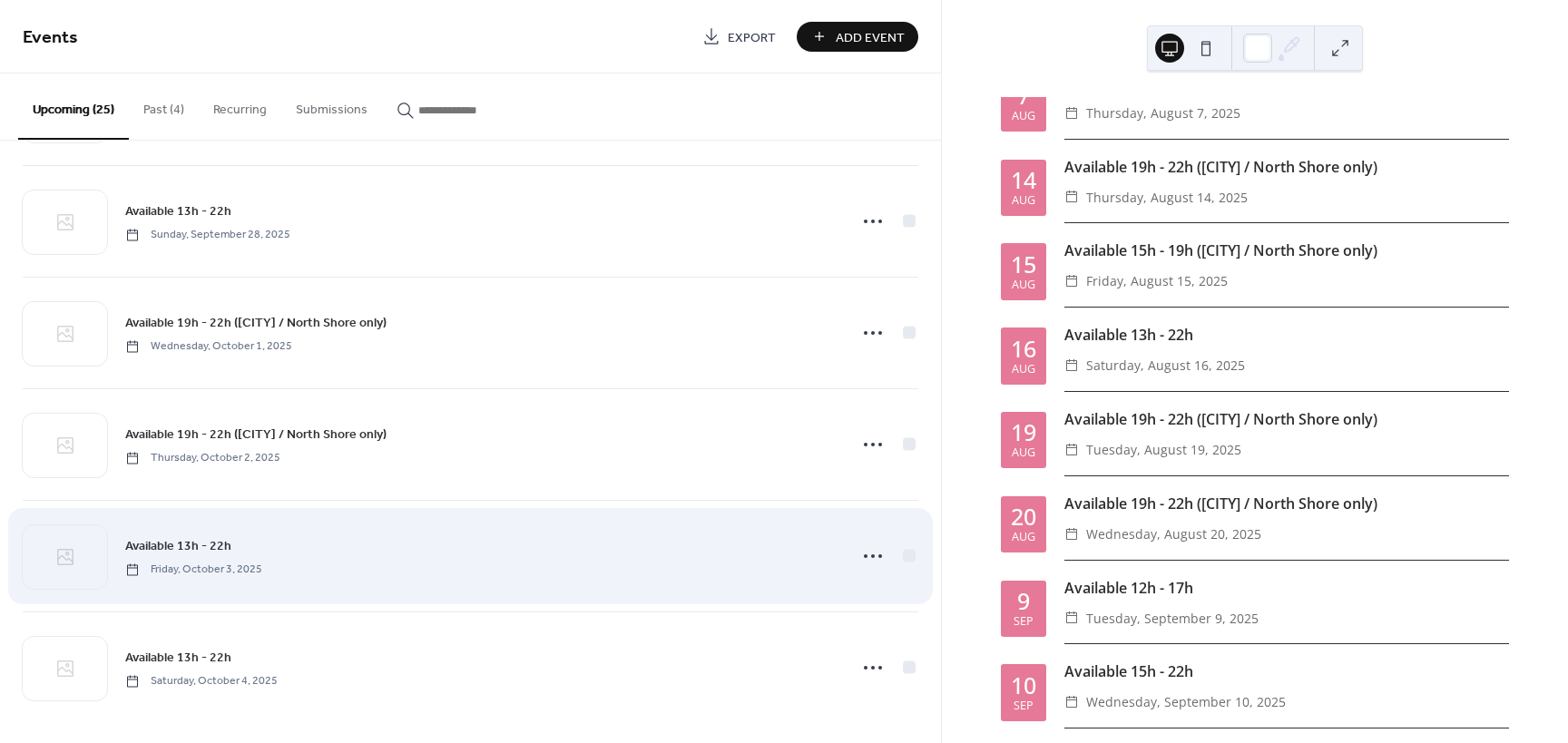 scroll, scrollTop: 2241, scrollLeft: 0, axis: vertical 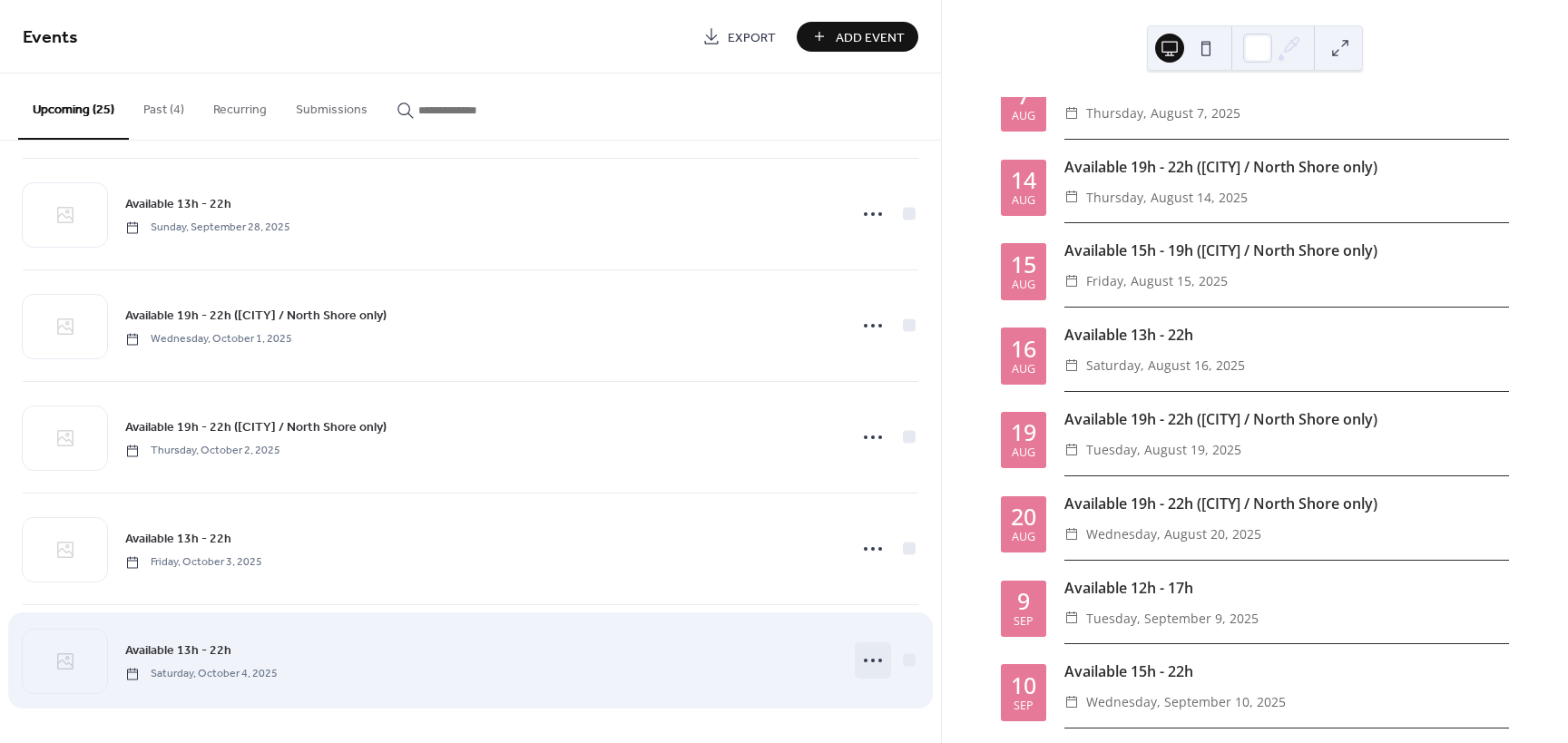 click 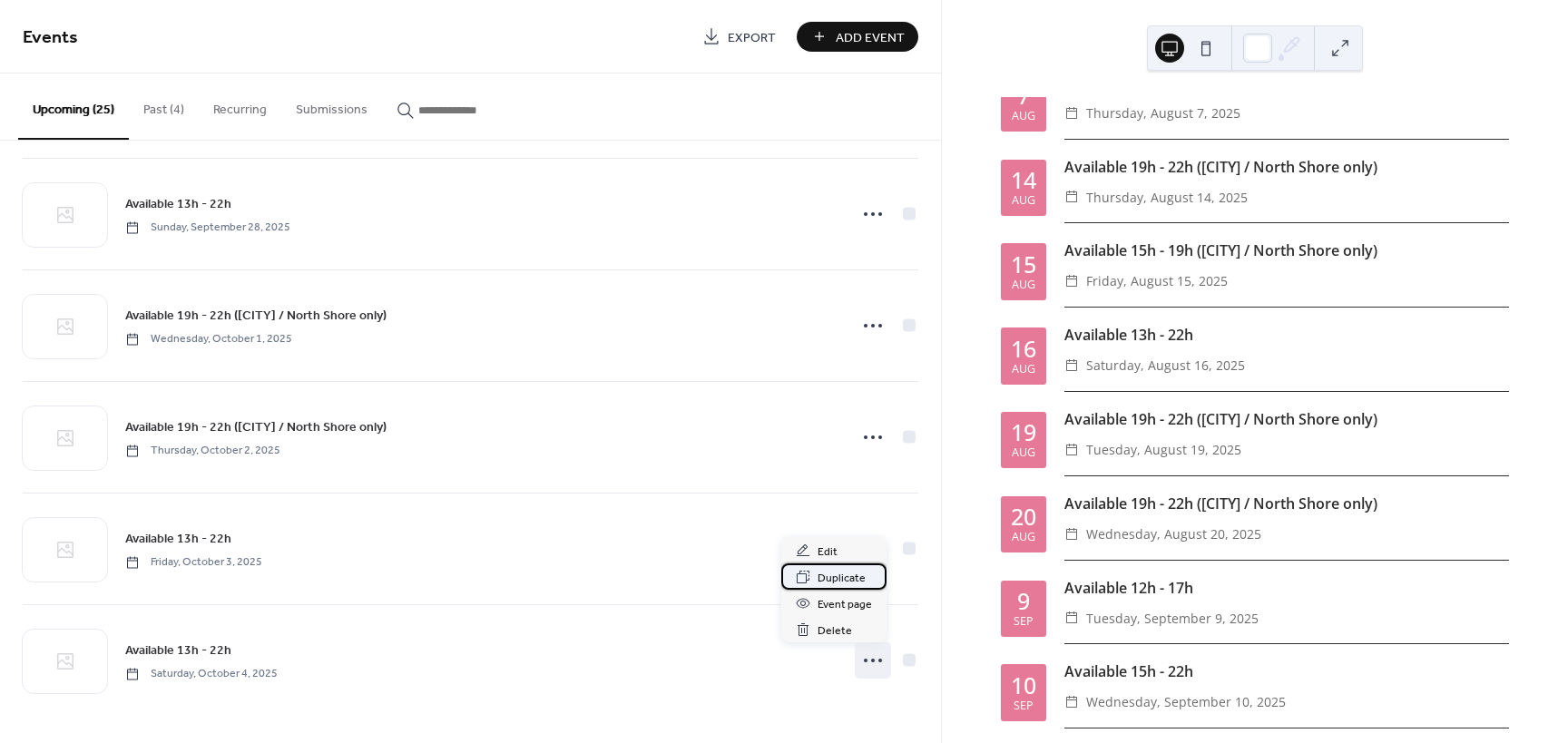 click on "Duplicate" at bounding box center [841, 578] 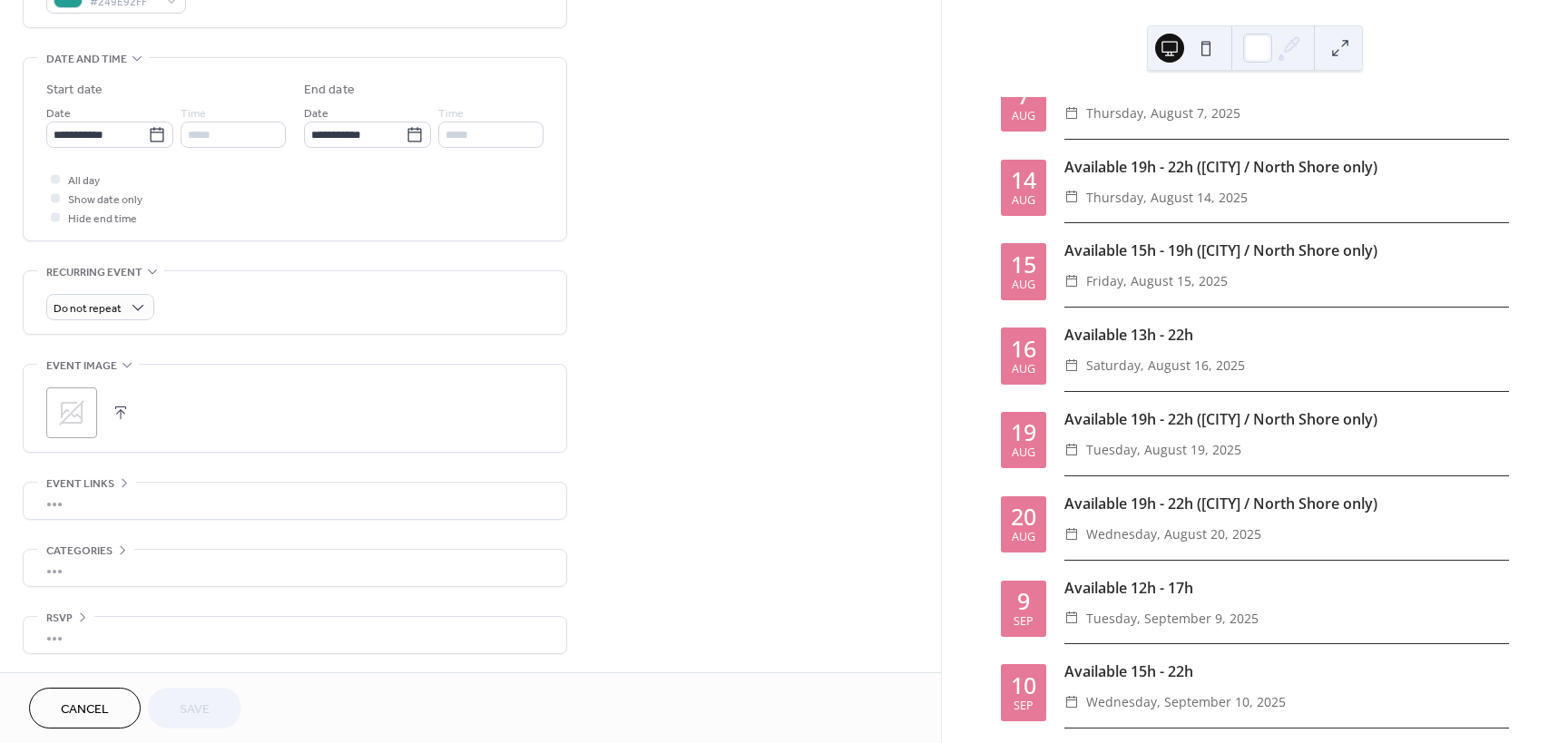 scroll, scrollTop: 413, scrollLeft: 0, axis: vertical 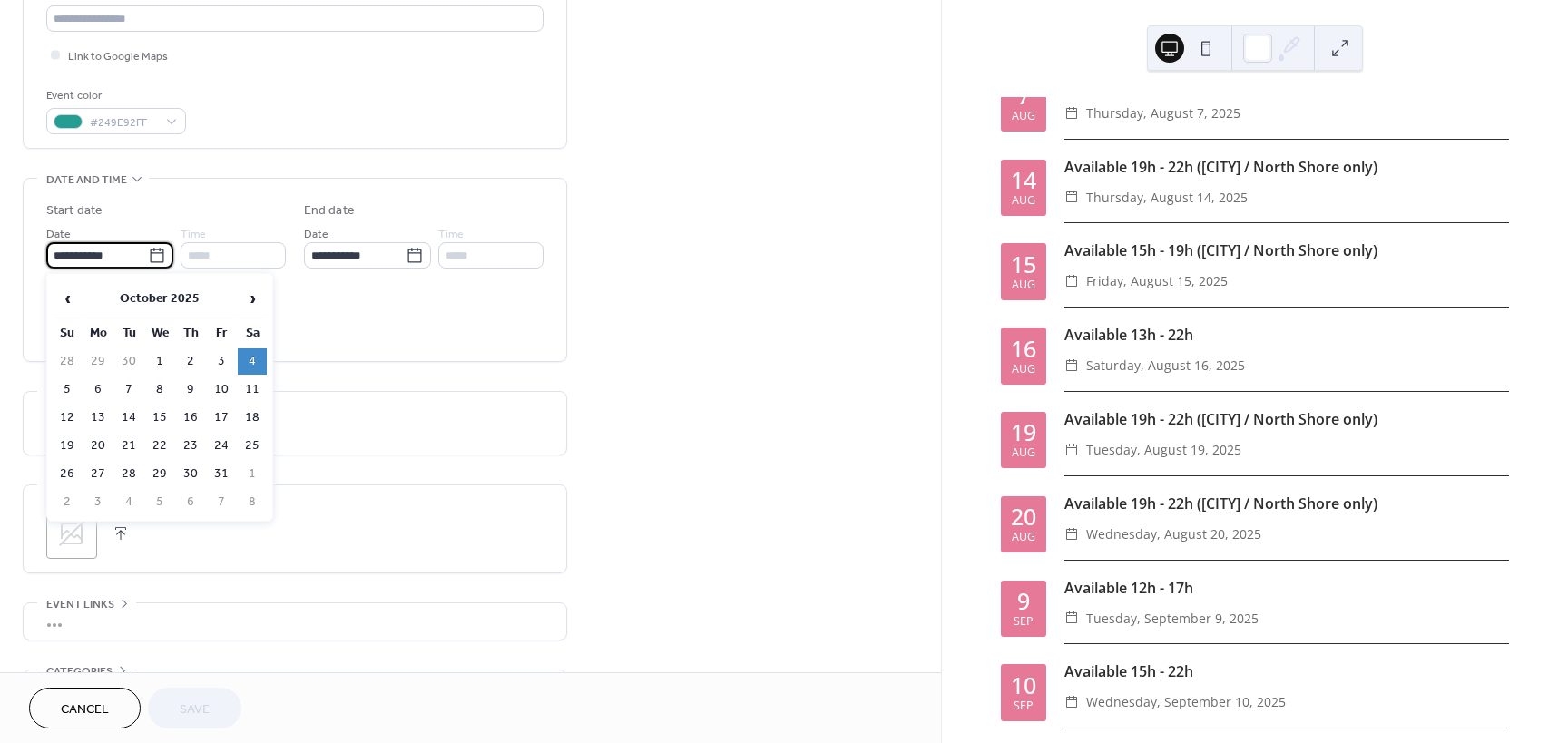 click on "**********" at bounding box center (97, 255) 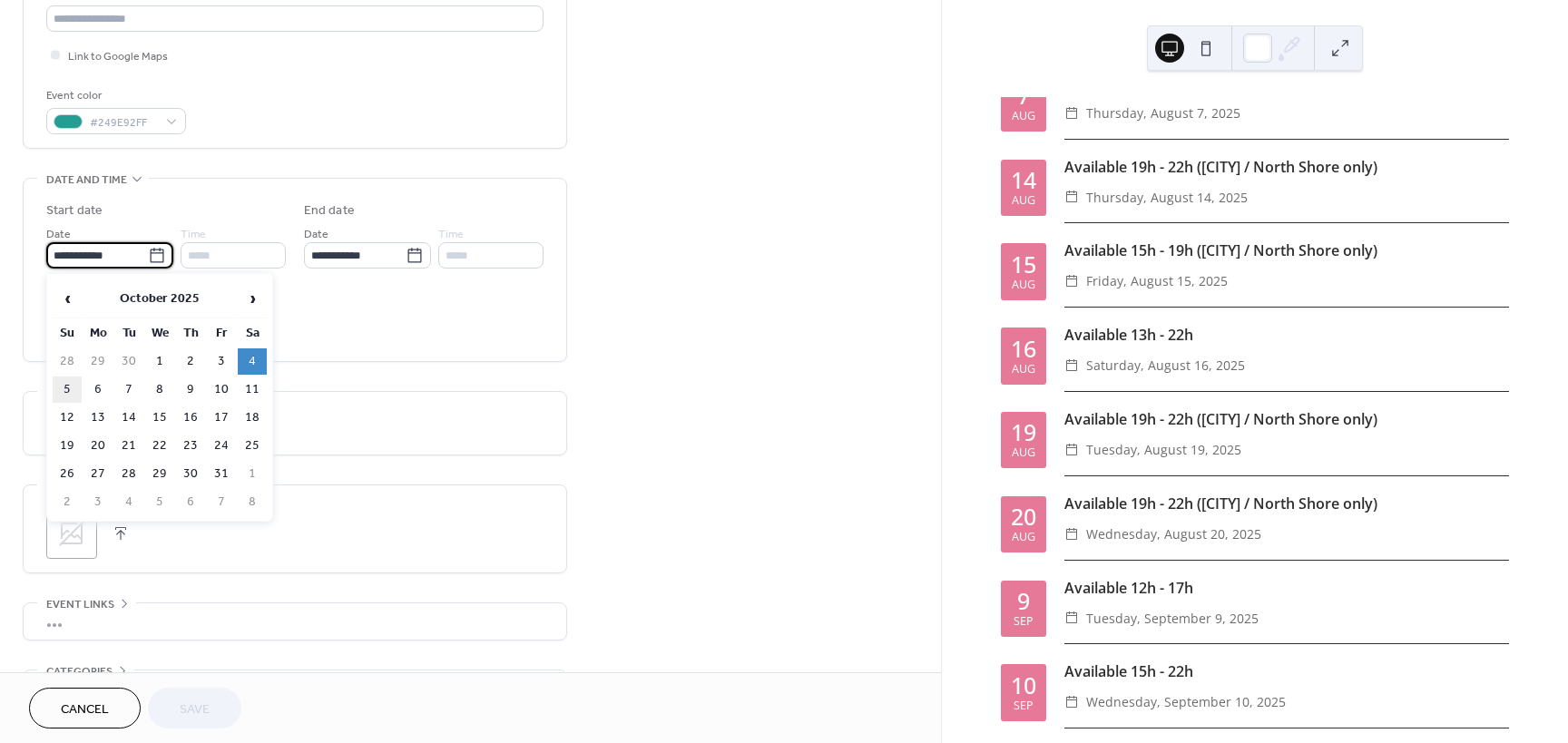 click on "5" at bounding box center (67, 389) 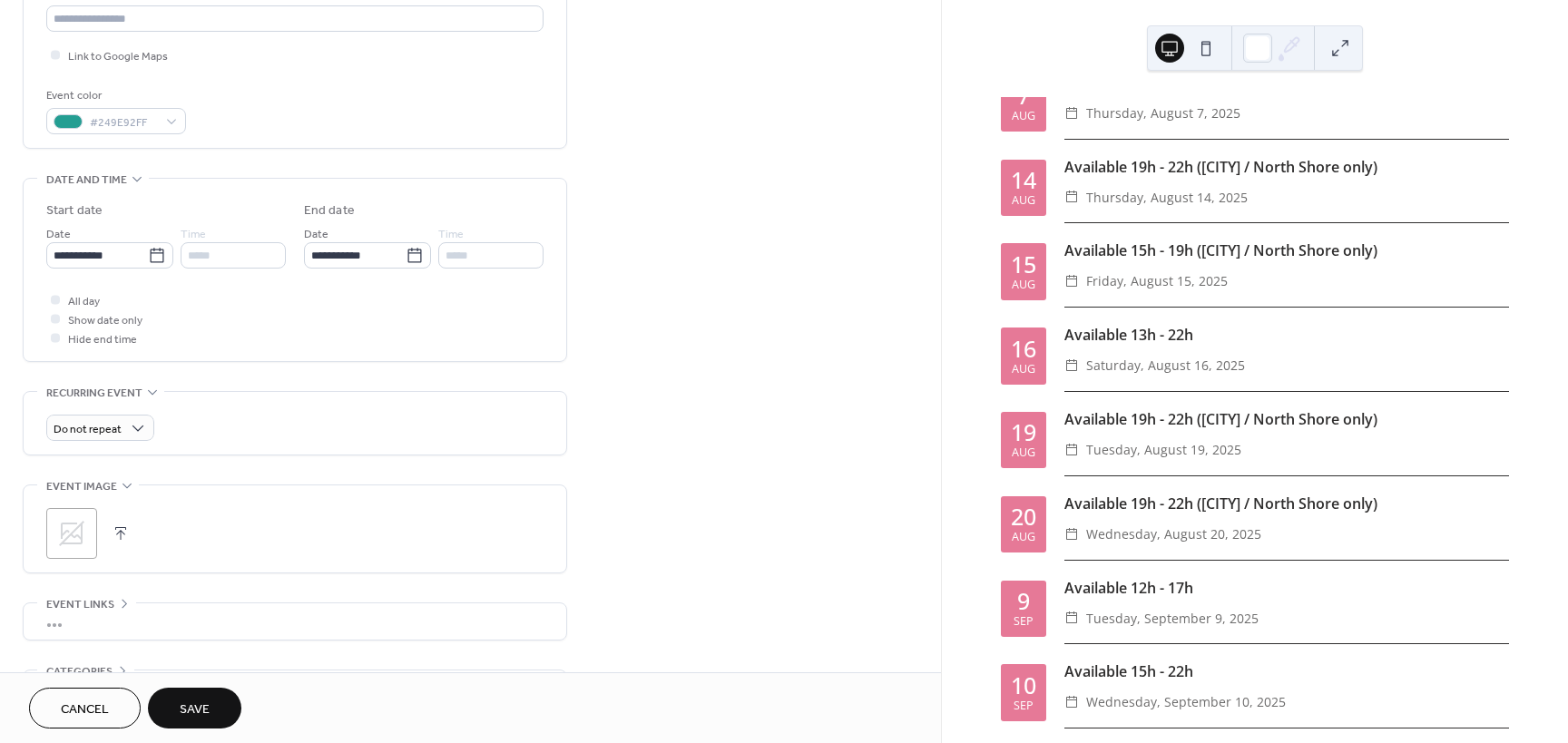 click on "Save" at bounding box center (194, 709) 